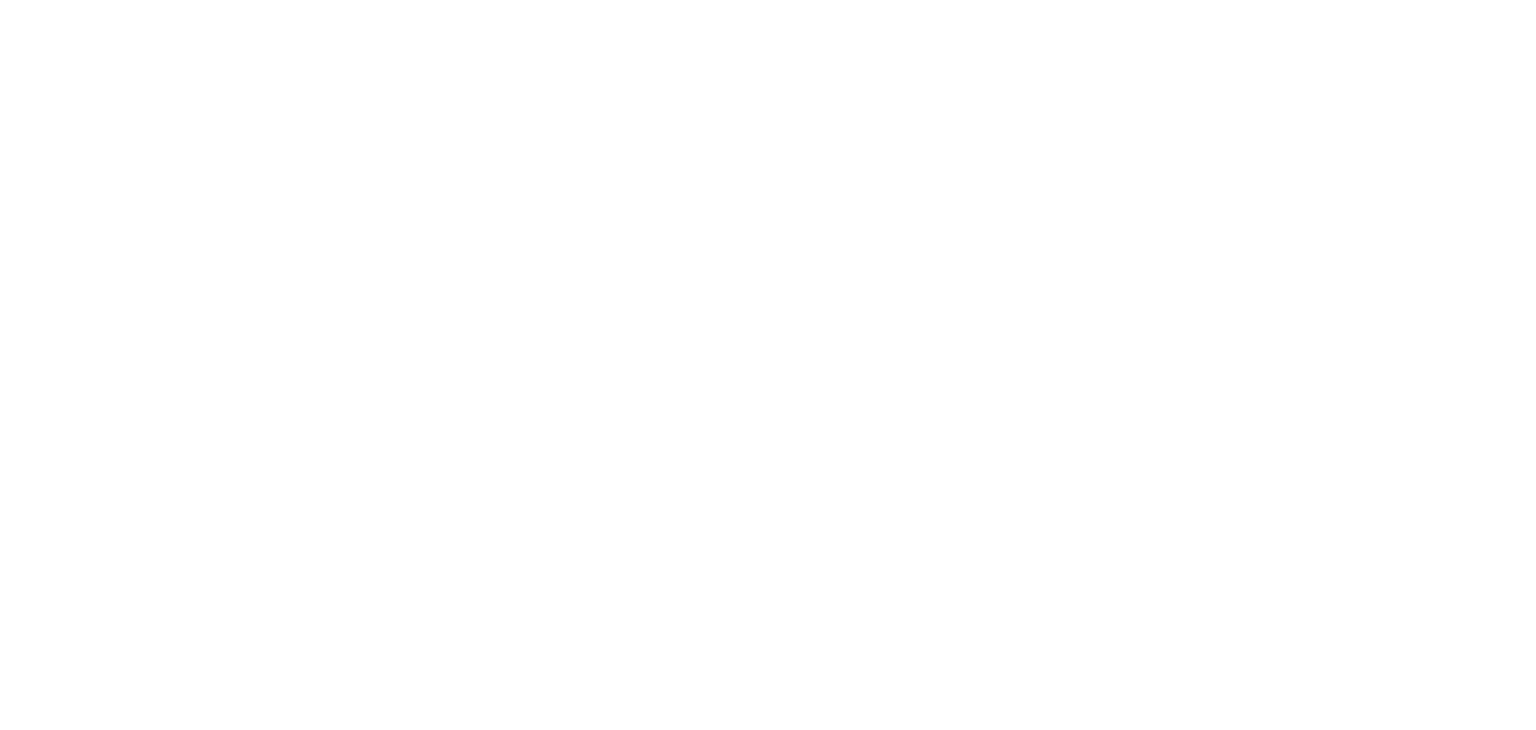 select on "Song" 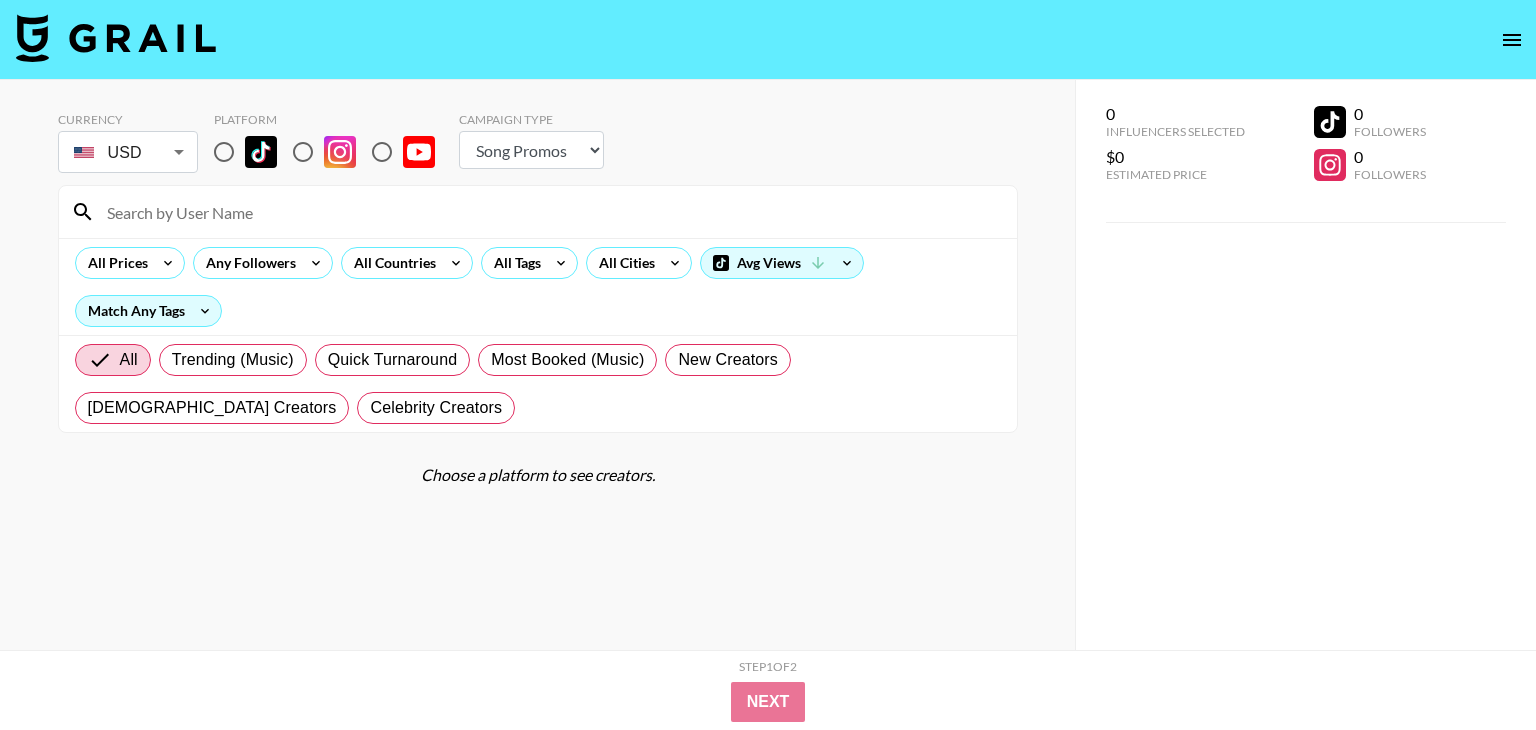 scroll, scrollTop: 0, scrollLeft: 0, axis: both 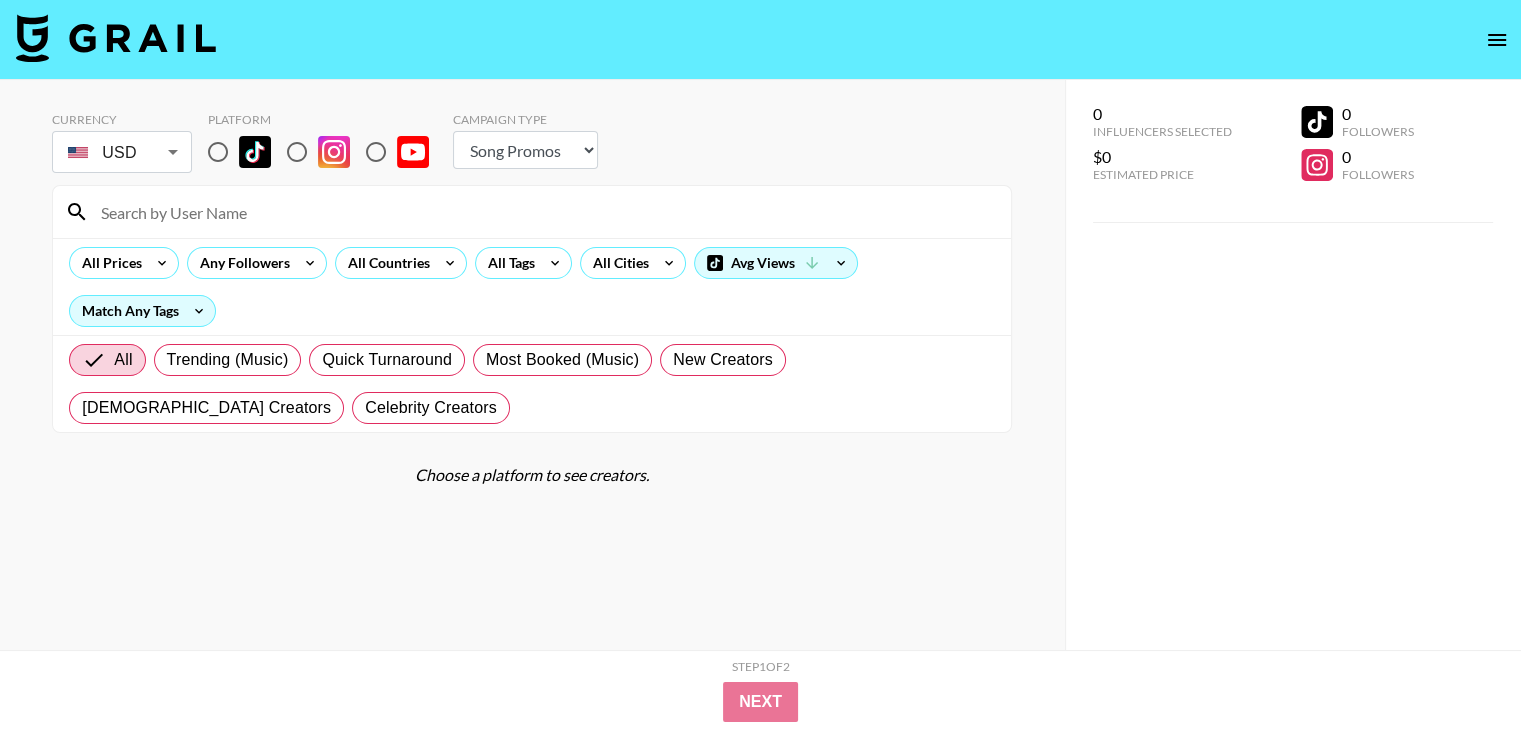 click at bounding box center (297, 152) 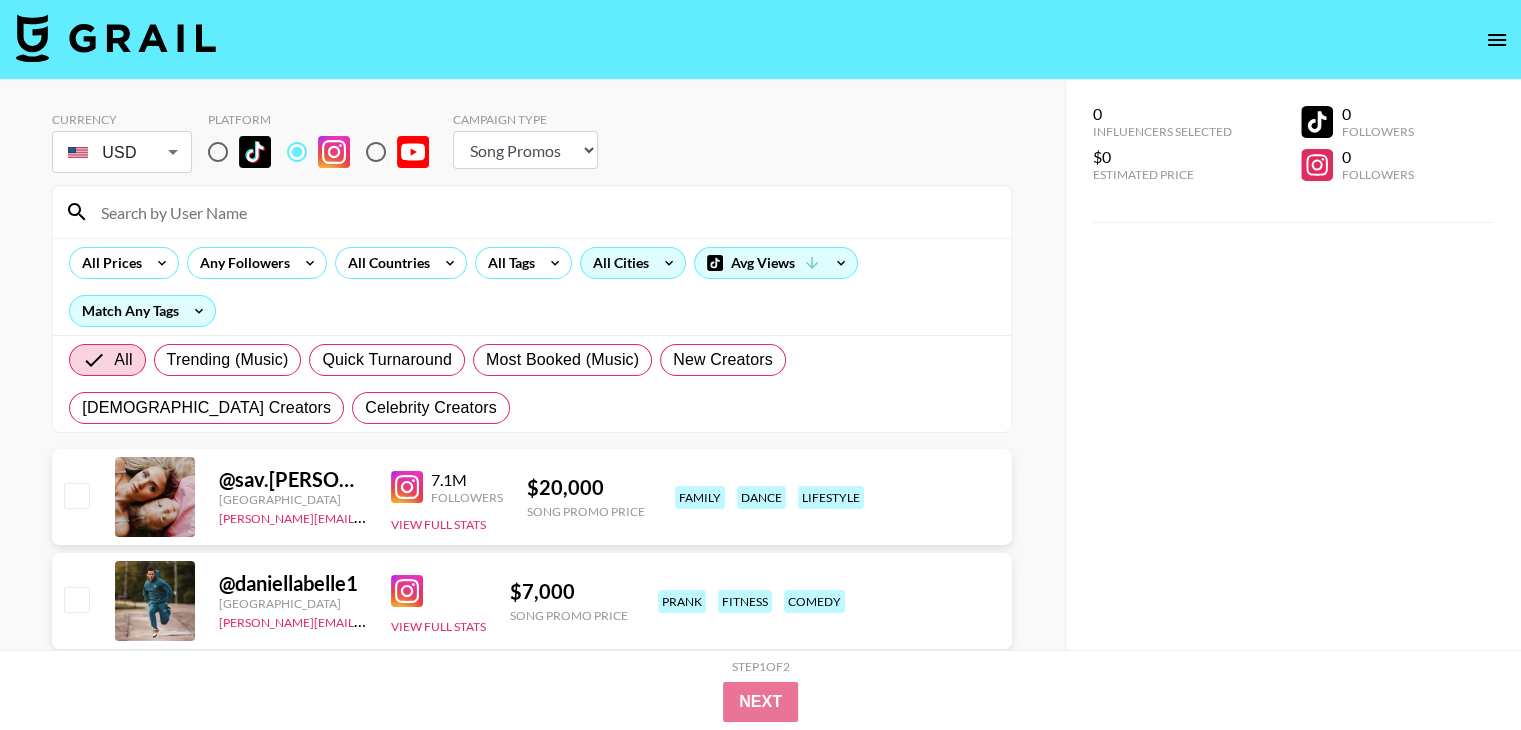 click 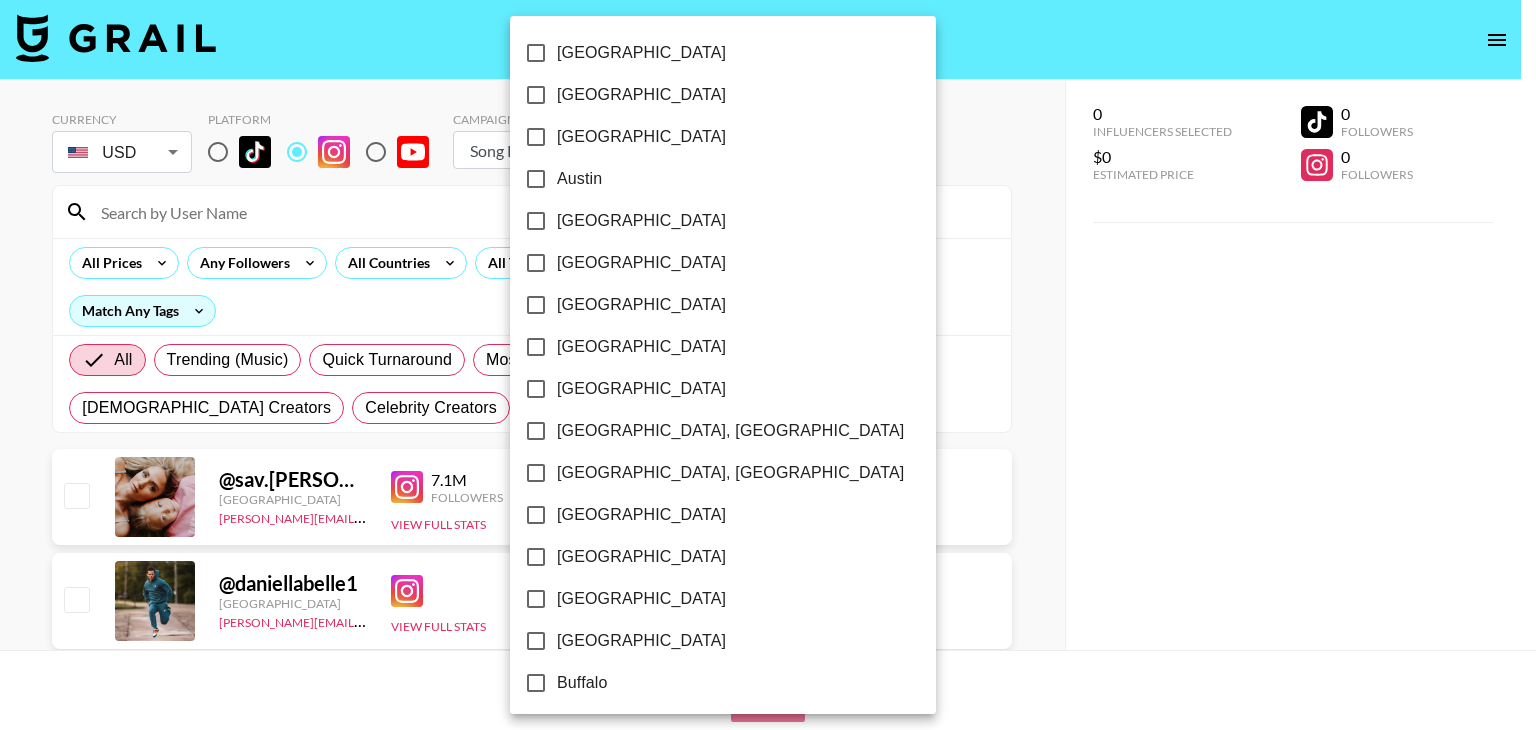 click at bounding box center [768, 365] 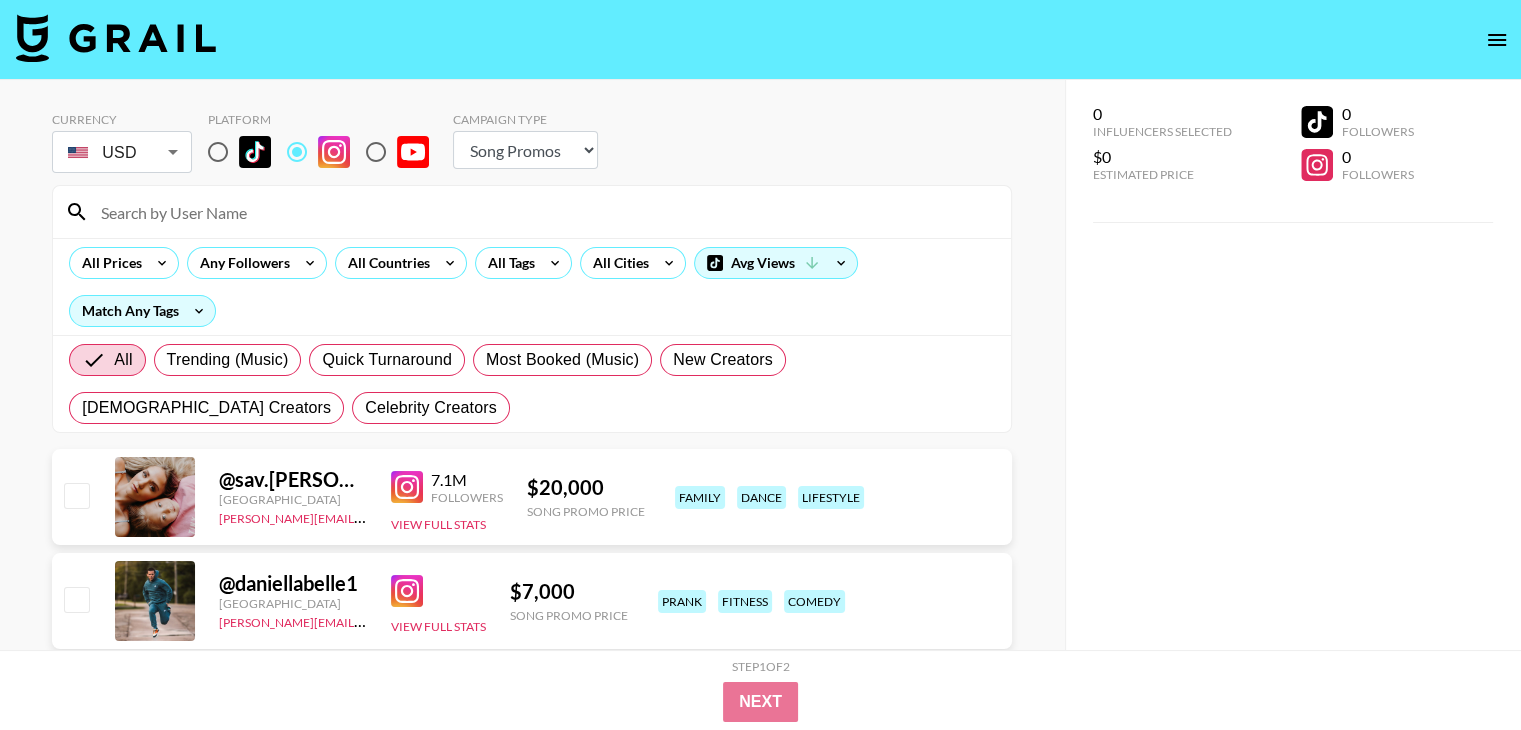 click on "[GEOGRAPHIC_DATA] [GEOGRAPHIC_DATA] [GEOGRAPHIC_DATA] [GEOGRAPHIC_DATA] [GEOGRAPHIC_DATA] [GEOGRAPHIC_DATA] [GEOGRAPHIC_DATA] [GEOGRAPHIC_DATA] [GEOGRAPHIC_DATA] [GEOGRAPHIC_DATA], [GEOGRAPHIC_DATA] [GEOGRAPHIC_DATA], [GEOGRAPHIC_DATA] [GEOGRAPHIC_DATA] [GEOGRAPHIC_DATA] [GEOGRAPHIC_DATA] [GEOGRAPHIC_DATA] [GEOGRAPHIC_DATA] [GEOGRAPHIC_DATA], [GEOGRAPHIC_DATA] [GEOGRAPHIC_DATA] [GEOGRAPHIC_DATA] [GEOGRAPHIC_DATA] [GEOGRAPHIC_DATA] [GEOGRAPHIC_DATA] [GEOGRAPHIC_DATA] [GEOGRAPHIC_DATA] [GEOGRAPHIC_DATA] [GEOGRAPHIC_DATA], [GEOGRAPHIC_DATA] [GEOGRAPHIC_DATA], [GEOGRAPHIC_DATA] [GEOGRAPHIC_DATA] [GEOGRAPHIC_DATA] [GEOGRAPHIC_DATA] [GEOGRAPHIC_DATA] [GEOGRAPHIC_DATA] [GEOGRAPHIC_DATA] [GEOGRAPHIC_DATA] [GEOGRAPHIC_DATA] [GEOGRAPHIC_DATA] [GEOGRAPHIC_DATA] [GEOGRAPHIC_DATA] [GEOGRAPHIC_DATA] [GEOGRAPHIC_DATA] [GEOGRAPHIC_DATA] [GEOGRAPHIC_DATA] City [GEOGRAPHIC_DATA] [GEOGRAPHIC_DATA] [GEOGRAPHIC_DATA] [GEOGRAPHIC_DATA] [GEOGRAPHIC_DATA] [GEOGRAPHIC_DATA], [GEOGRAPHIC_DATA] [GEOGRAPHIC_DATA], [GEOGRAPHIC_DATA] [GEOGRAPHIC_DATA] [GEOGRAPHIC_DATA] [US_STATE] [GEOGRAPHIC_DATA] [GEOGRAPHIC_DATA] [GEOGRAPHIC_DATA] [GEOGRAPHIC_DATA] [GEOGRAPHIC_DATA] [GEOGRAPHIC_DATA] [GEOGRAPHIC_DATA] [GEOGRAPHIC_DATA] [GEOGRAPHIC_DATA] [GEOGRAPHIC_DATA] [GEOGRAPHIC_DATA] [GEOGRAPHIC_DATA] [GEOGRAPHIC_DATA] [GEOGRAPHIC_DATA] [GEOGRAPHIC_DATA] [GEOGRAPHIC_DATA] [GEOGRAPHIC_DATA] [GEOGRAPHIC_DATA] [GEOGRAPHIC_DATA] [GEOGRAPHIC_DATA] [GEOGRAPHIC_DATA][PERSON_NAME] [GEOGRAPHIC_DATA][PERSON_NAME] [GEOGRAPHIC_DATA] [GEOGRAPHIC_DATA][PERSON_NAME] [GEOGRAPHIC_DATA] [GEOGRAPHIC_DATA] [GEOGRAPHIC_DATA] [GEOGRAPHIC_DATA] [GEOGRAPHIC_DATA] [GEOGRAPHIC_DATA] [GEOGRAPHIC_DATA] [GEOGRAPHIC_DATA] [US_STATE] D.C. [GEOGRAPHIC_DATA]" at bounding box center [760, 365] 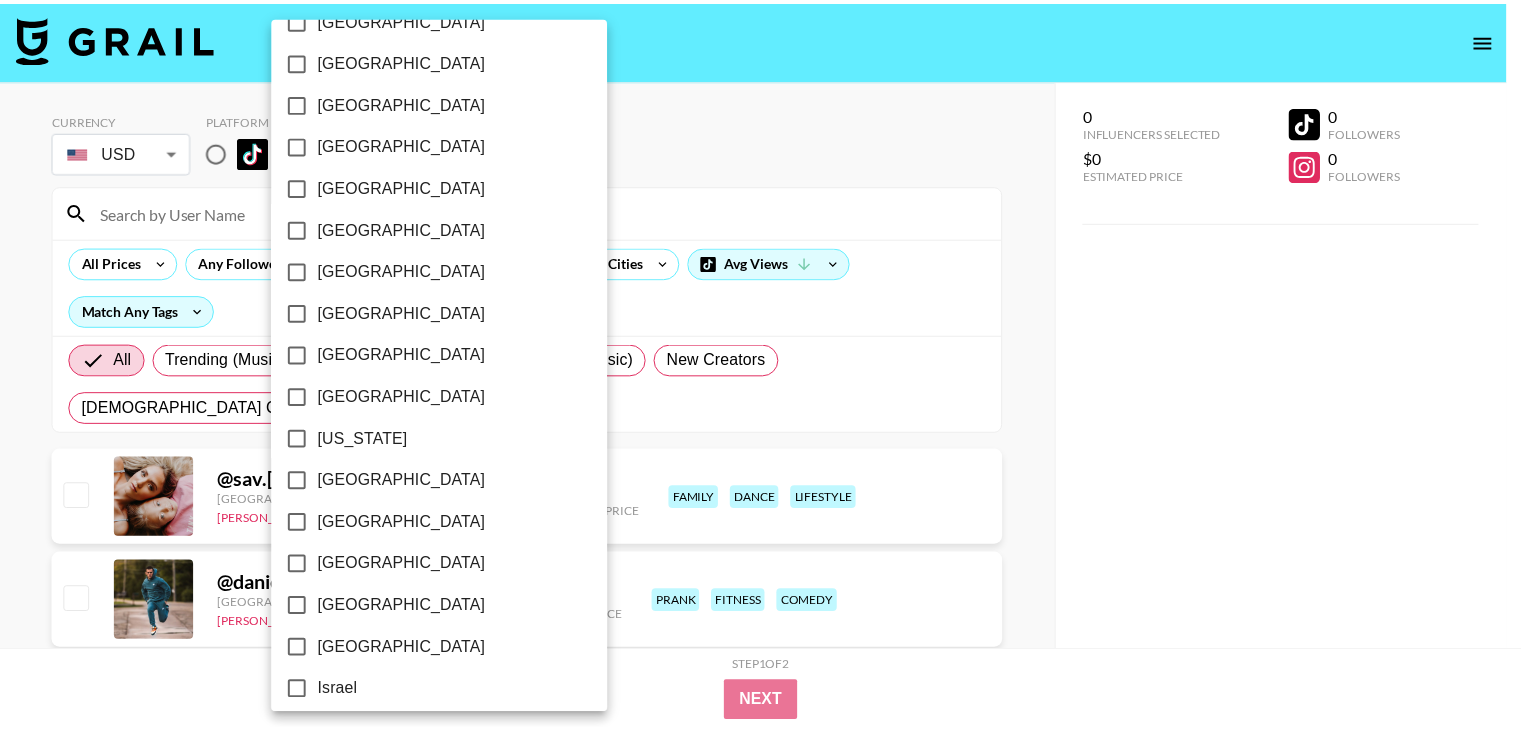 scroll, scrollTop: 316, scrollLeft: 0, axis: vertical 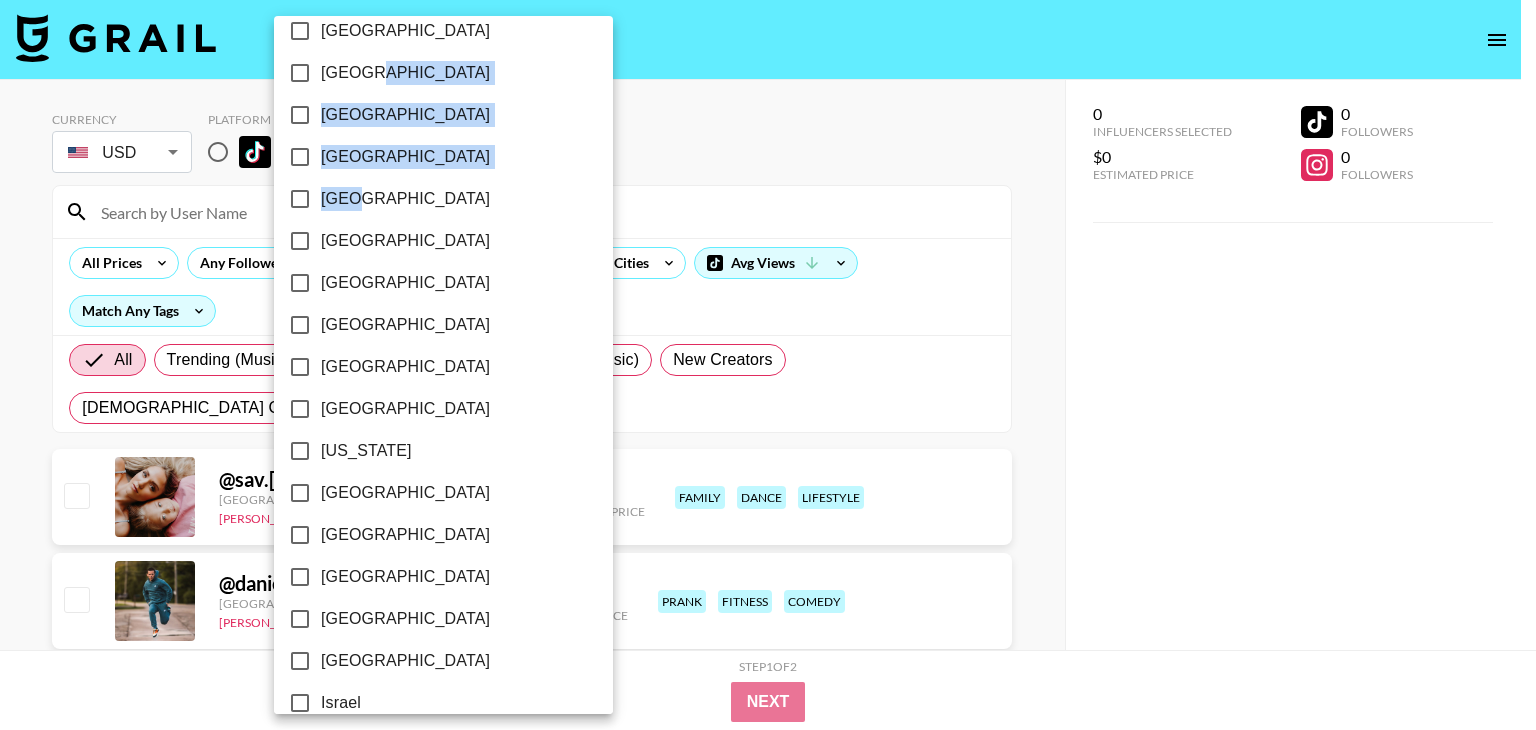 drag, startPoint x: 356, startPoint y: 205, endPoint x: 416, endPoint y: 81, distance: 137.7534 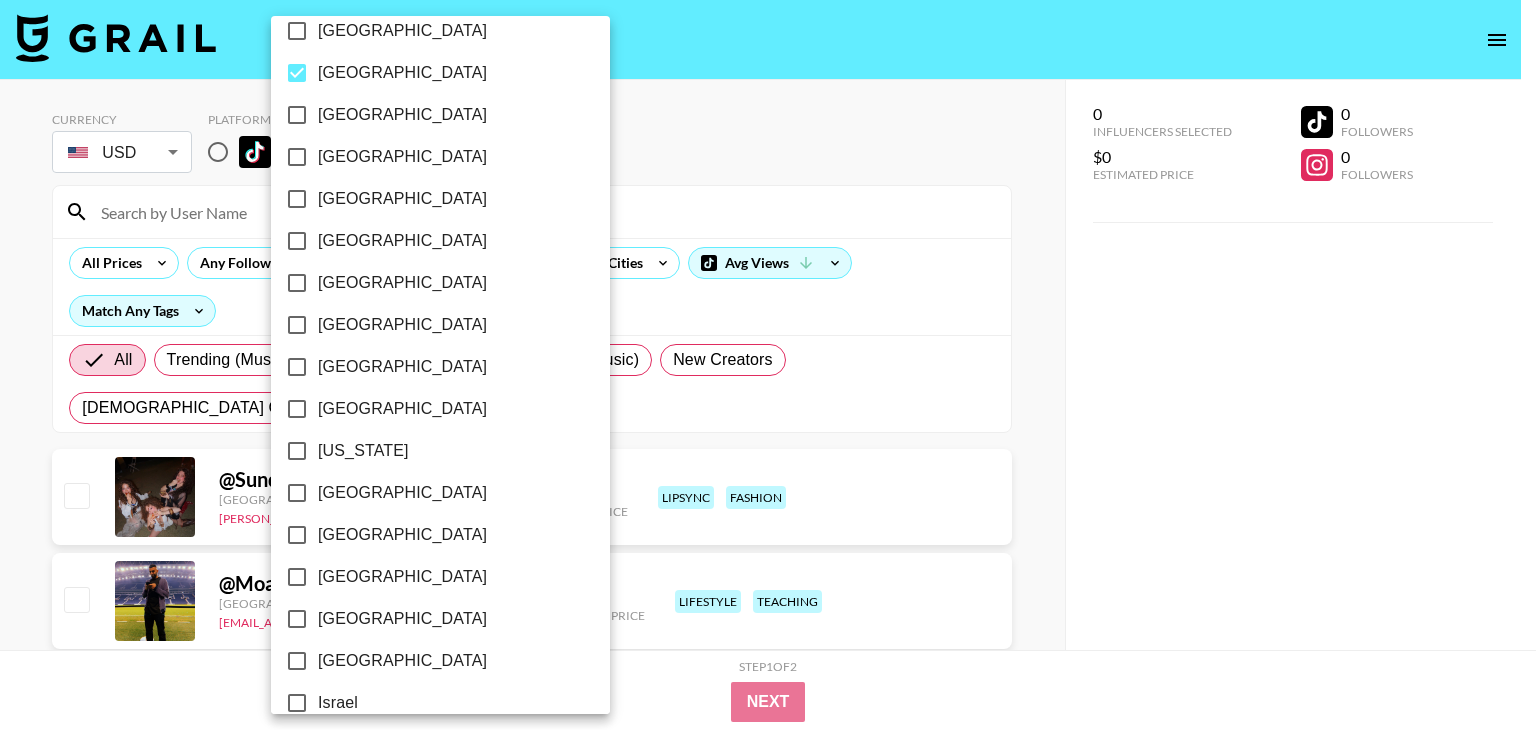 click at bounding box center (768, 365) 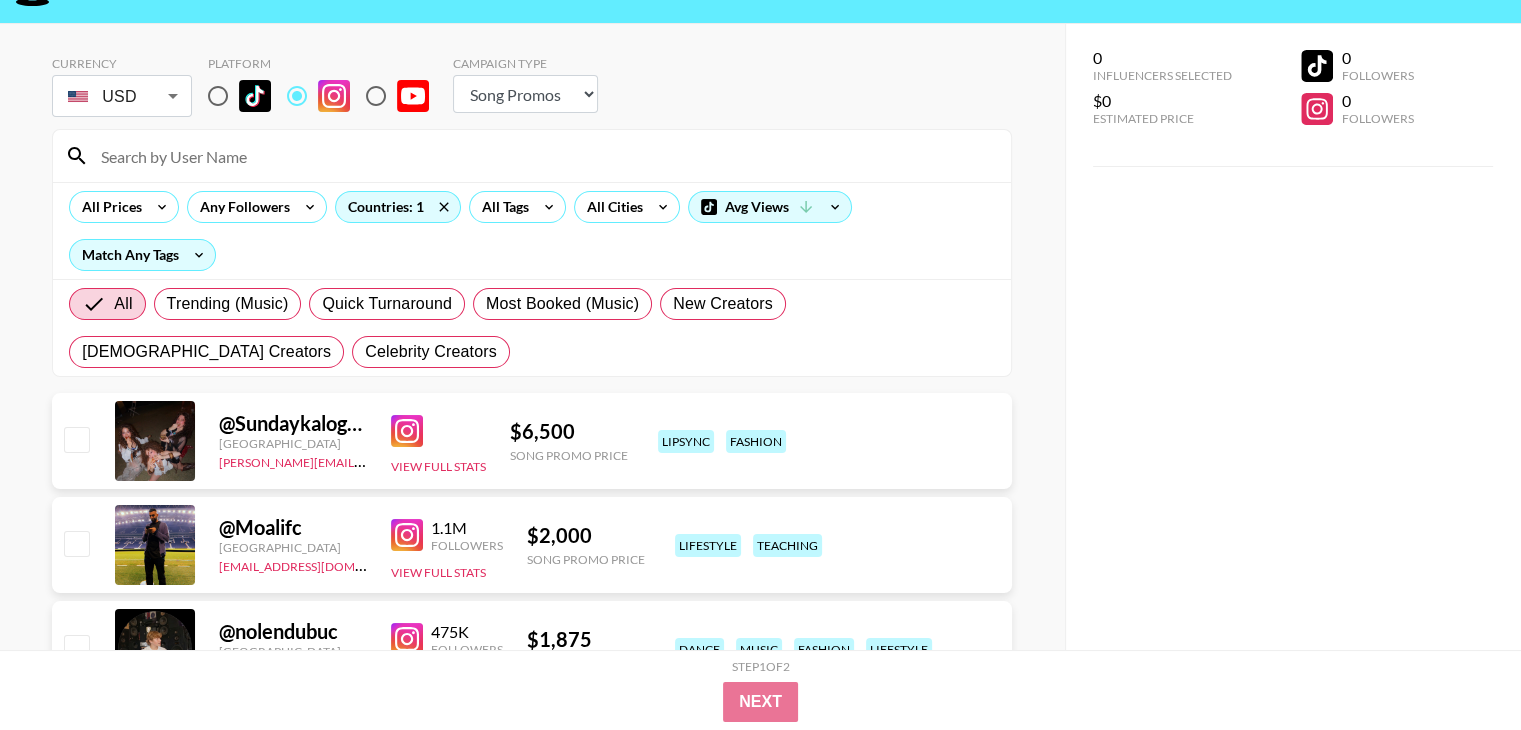 scroll, scrollTop: 166, scrollLeft: 0, axis: vertical 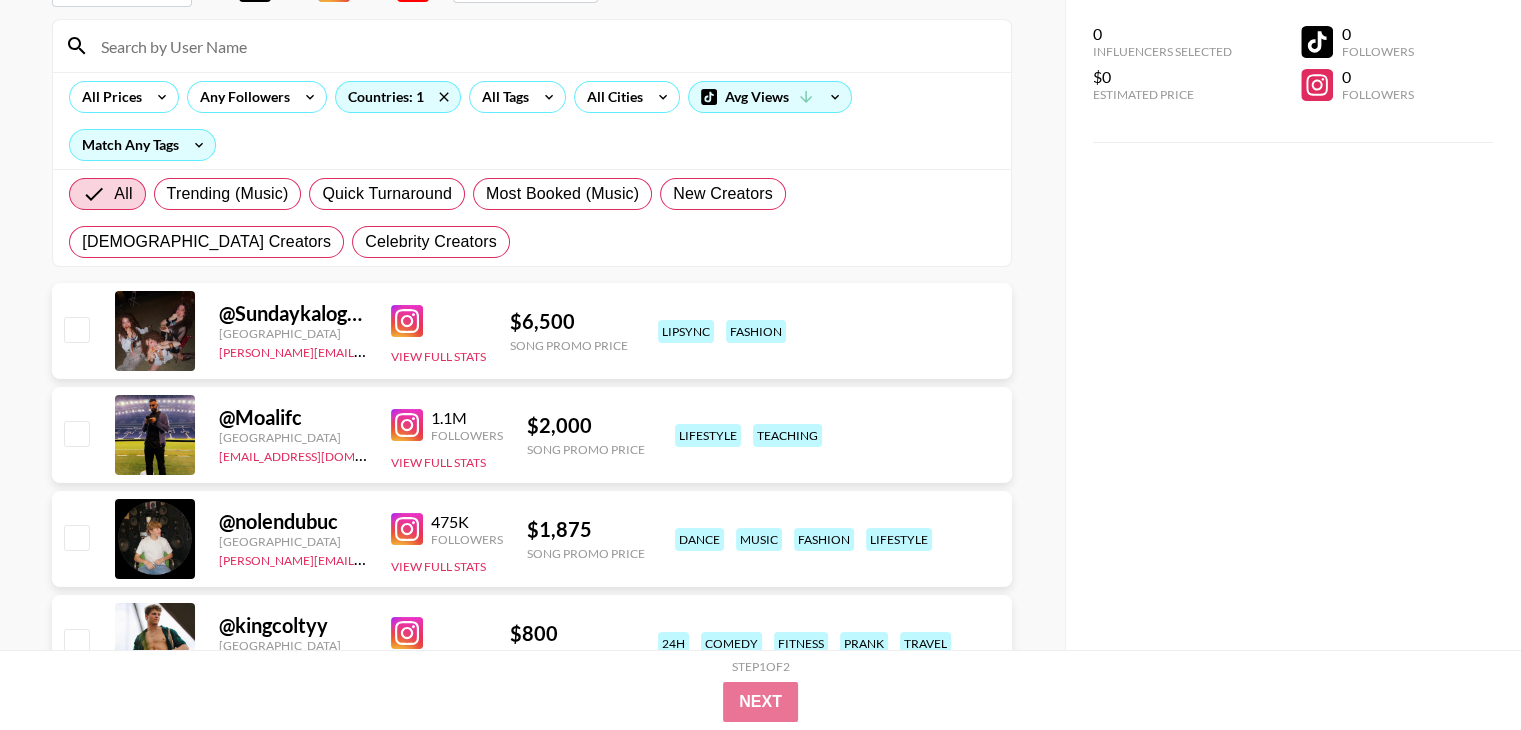 click at bounding box center [407, 321] 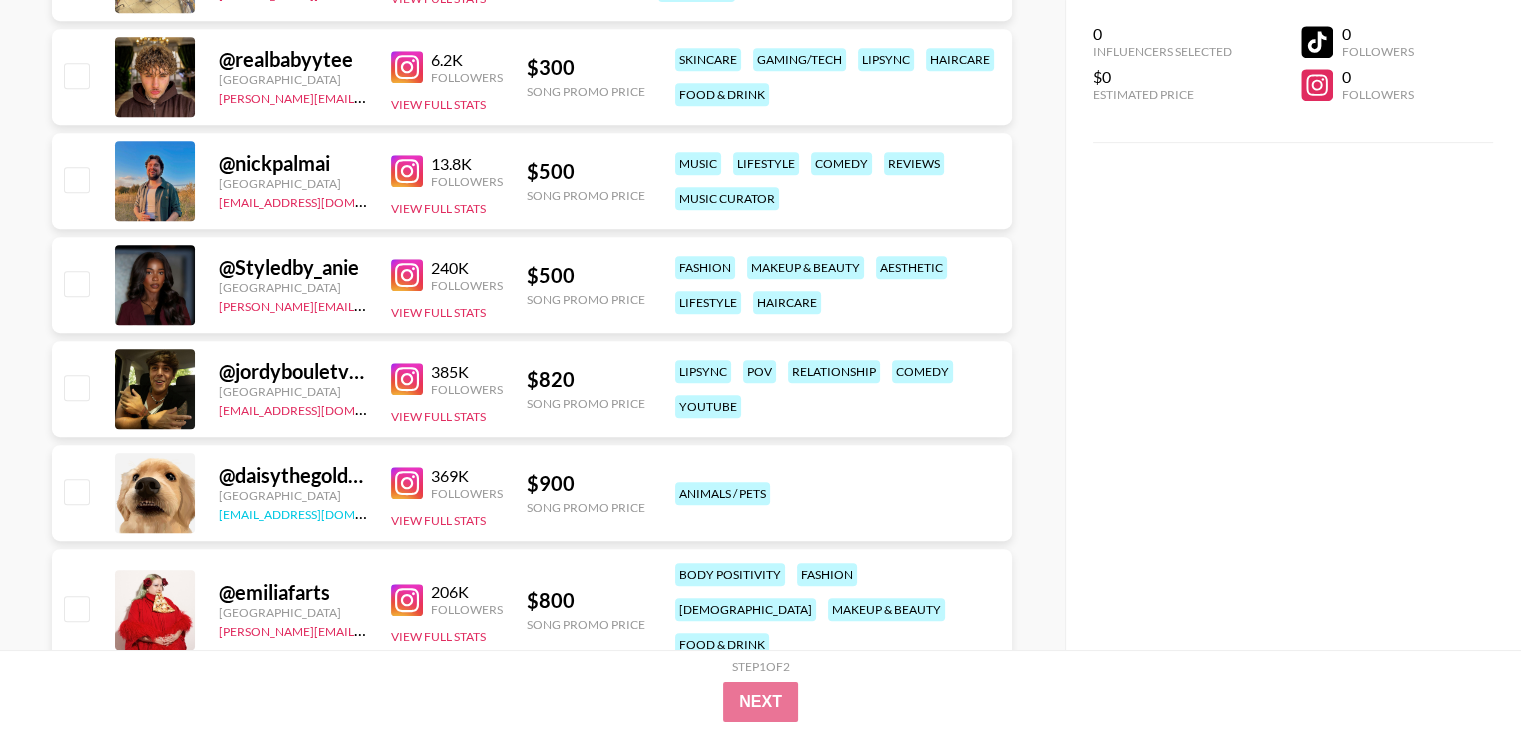 scroll, scrollTop: 1000, scrollLeft: 0, axis: vertical 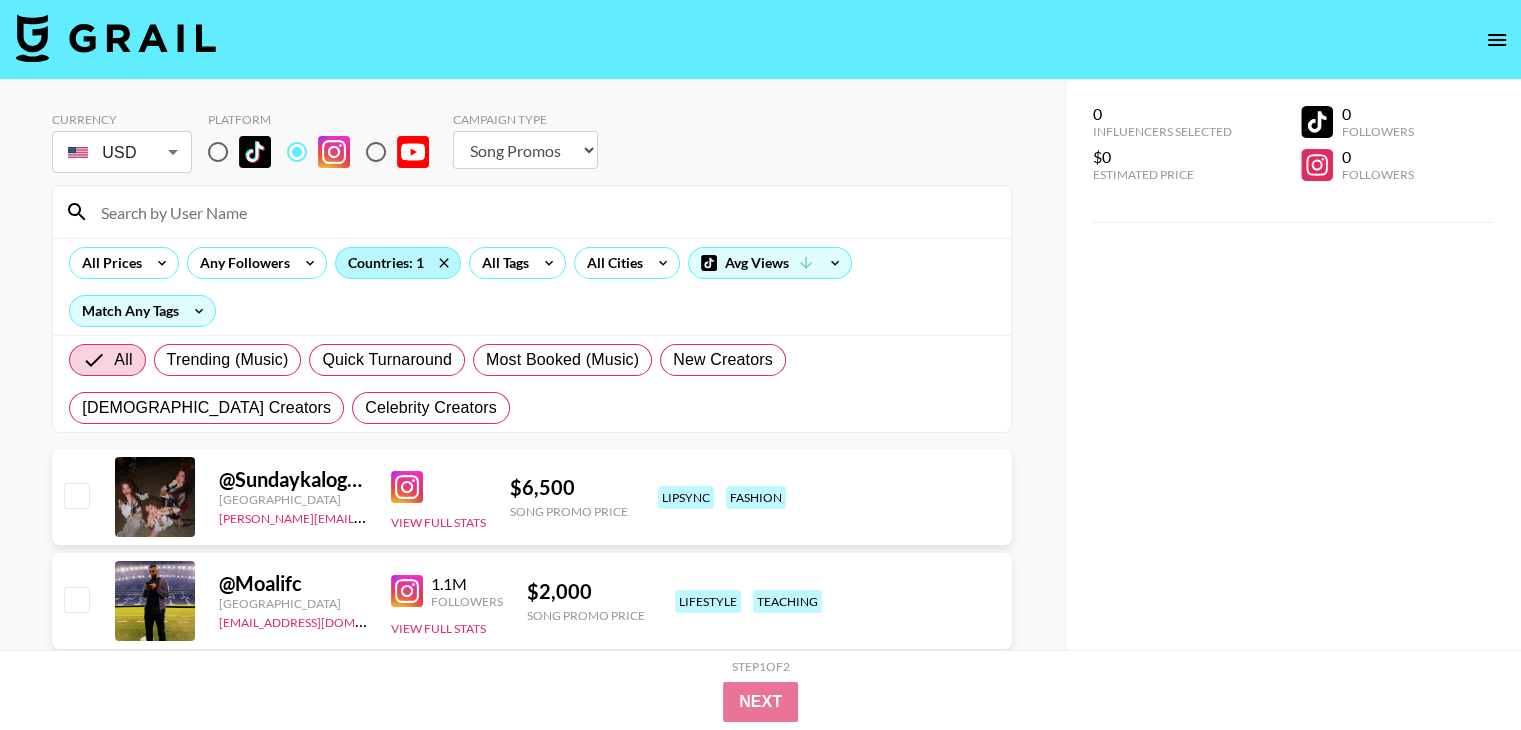 click on "Countries: 1" at bounding box center (398, 263) 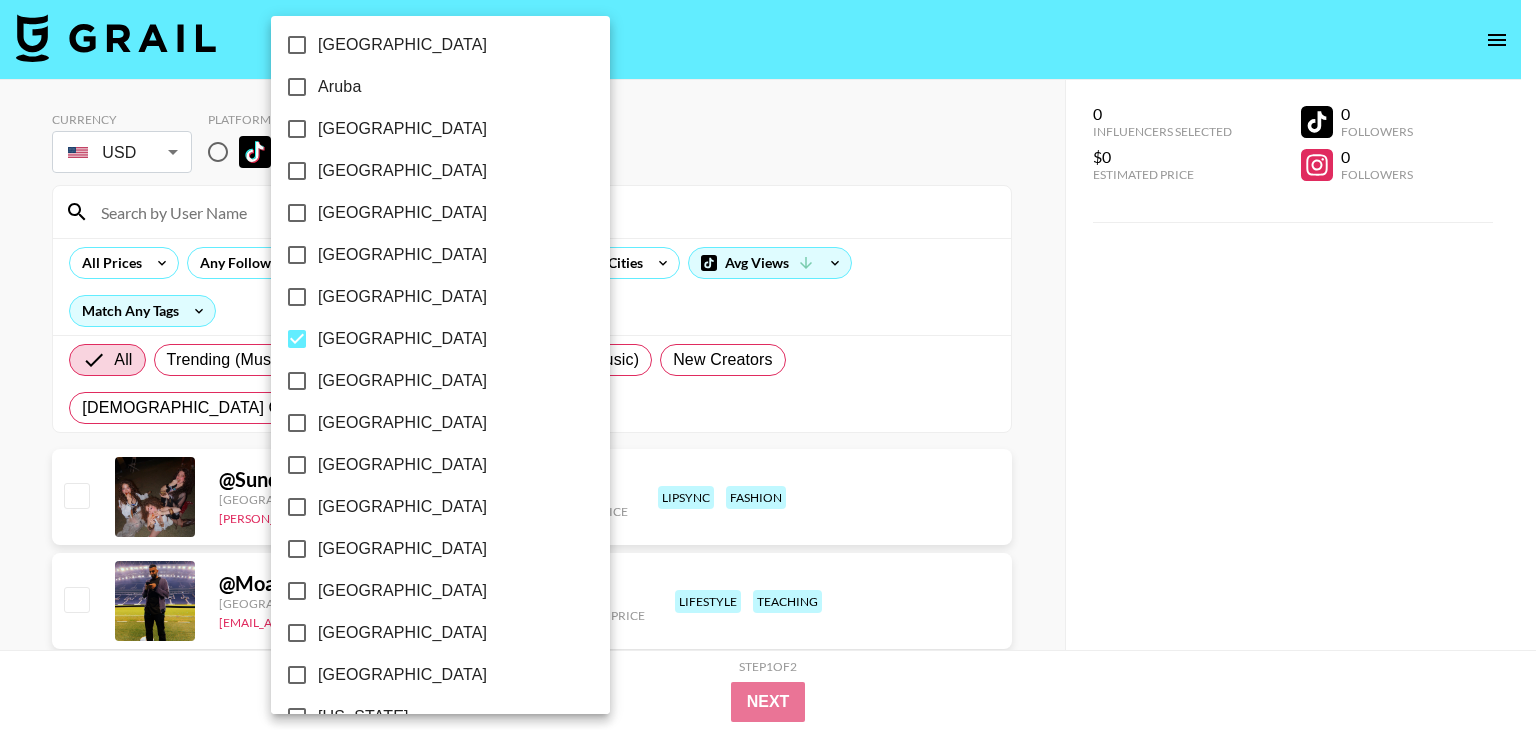 scroll, scrollTop: 0, scrollLeft: 0, axis: both 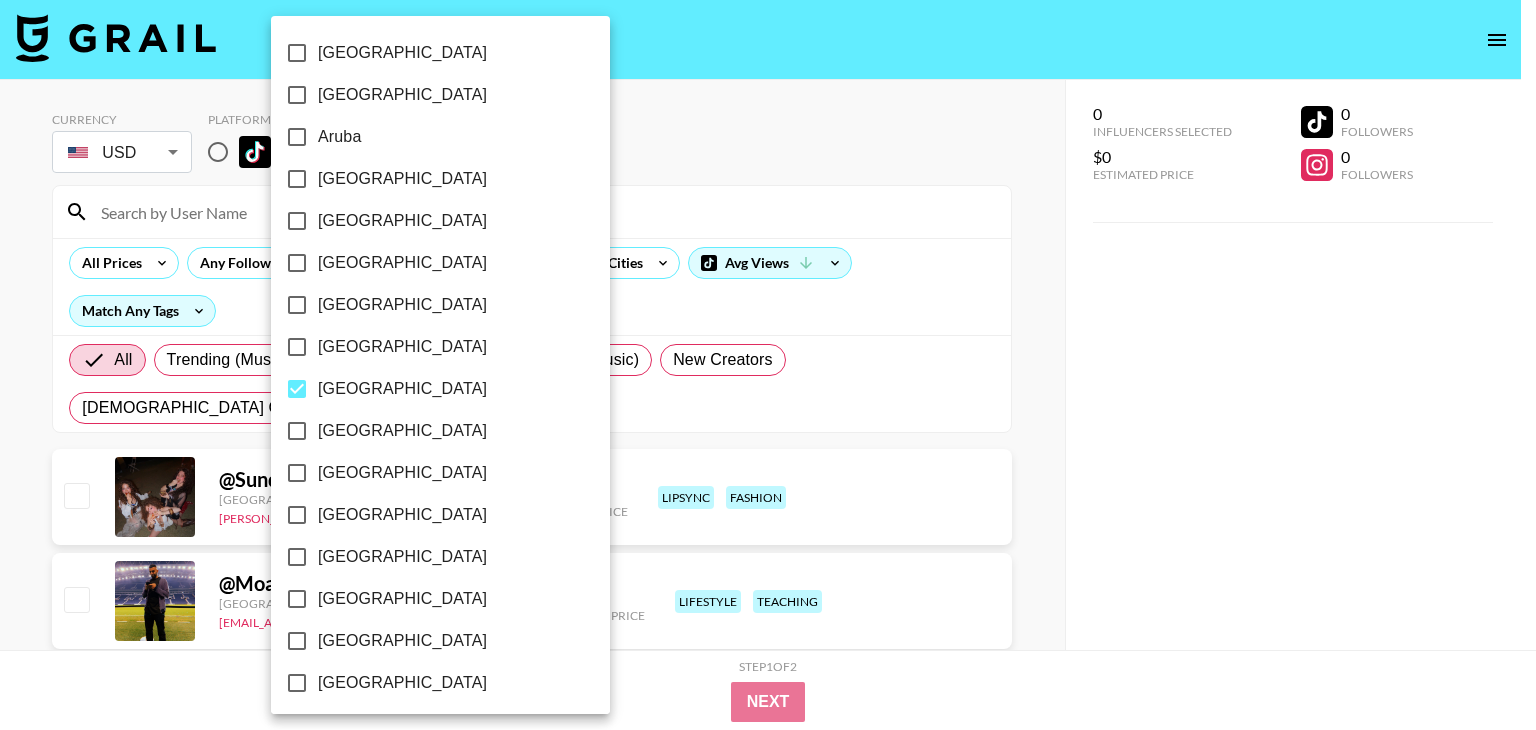 click on "[GEOGRAPHIC_DATA]" at bounding box center [297, 389] 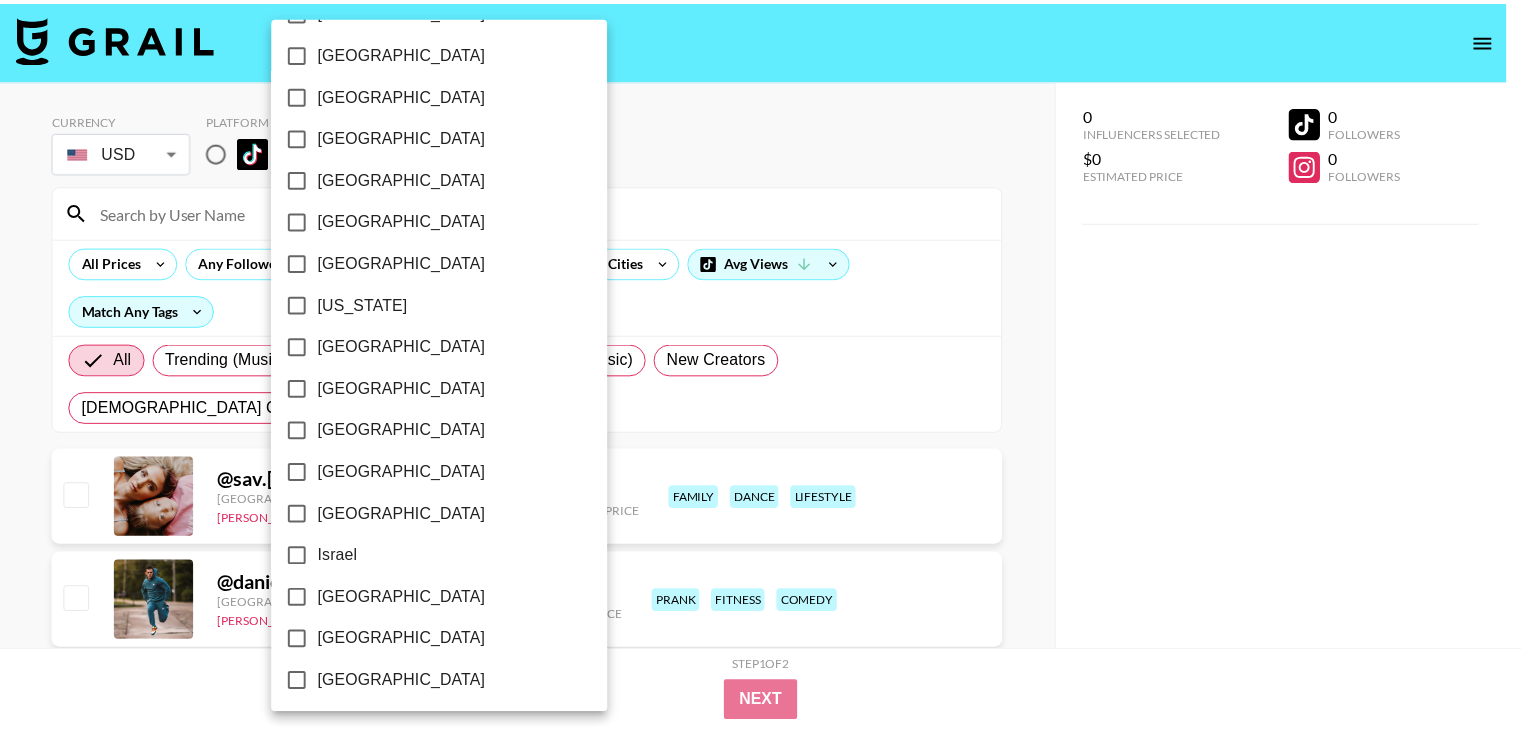 scroll, scrollTop: 500, scrollLeft: 0, axis: vertical 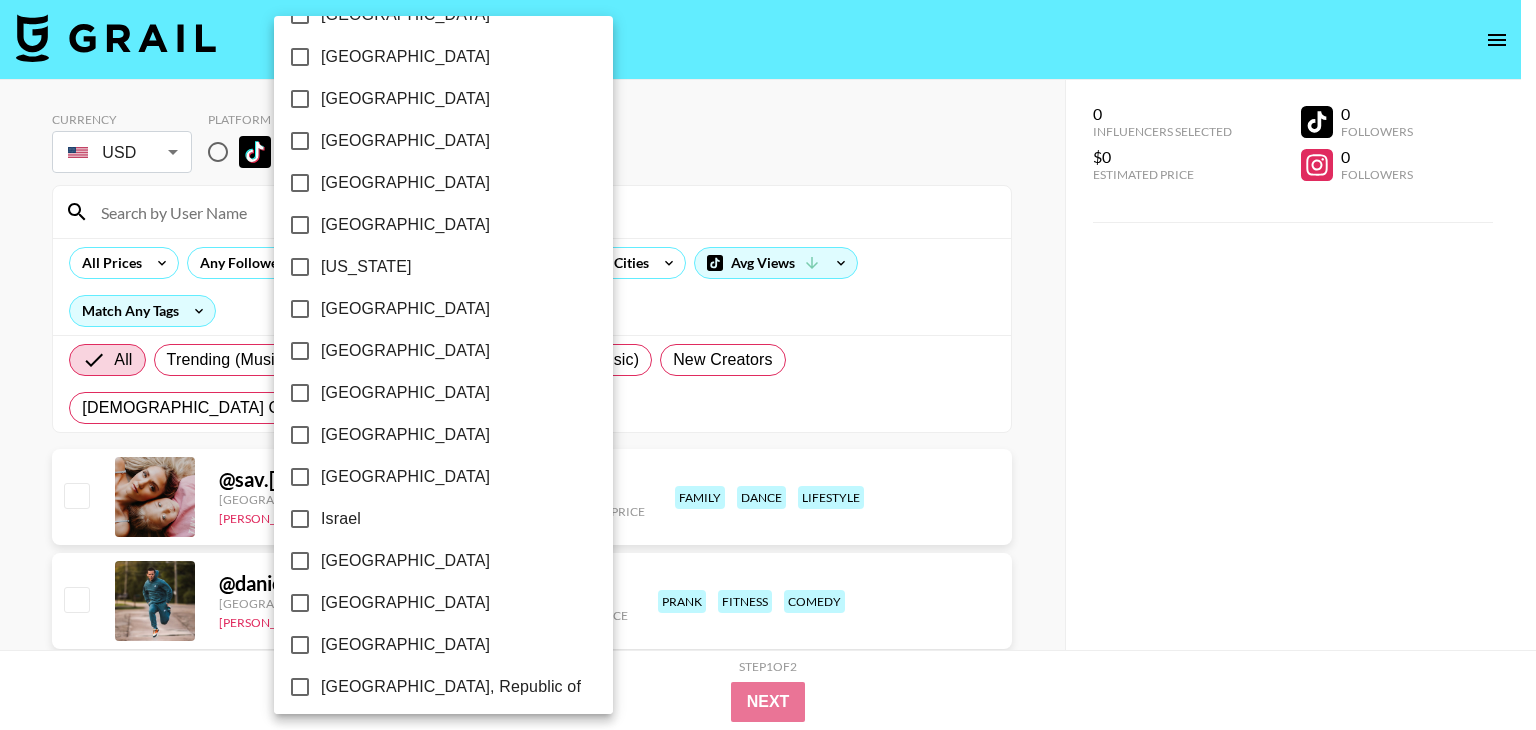 click on "[GEOGRAPHIC_DATA]" at bounding box center (405, 225) 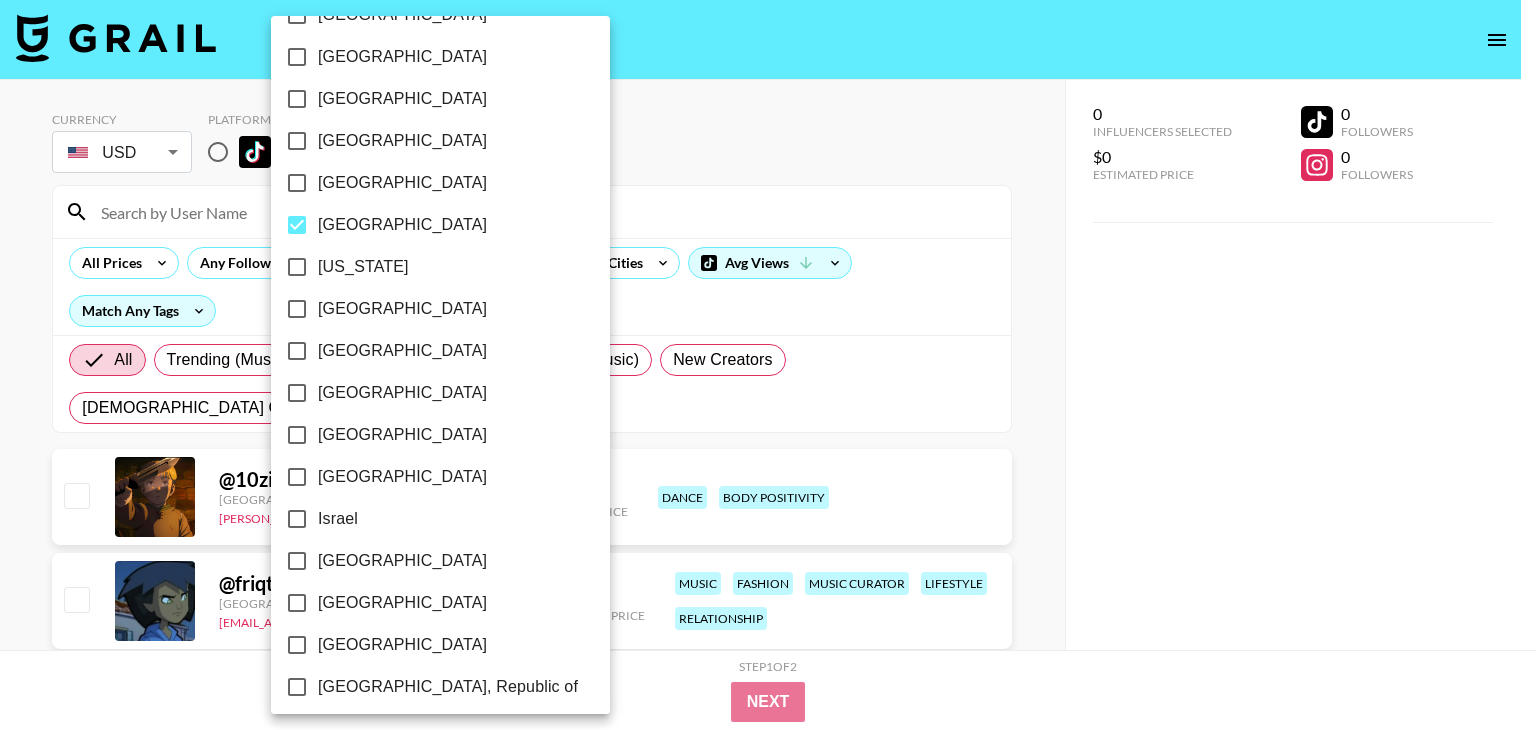 click at bounding box center (768, 365) 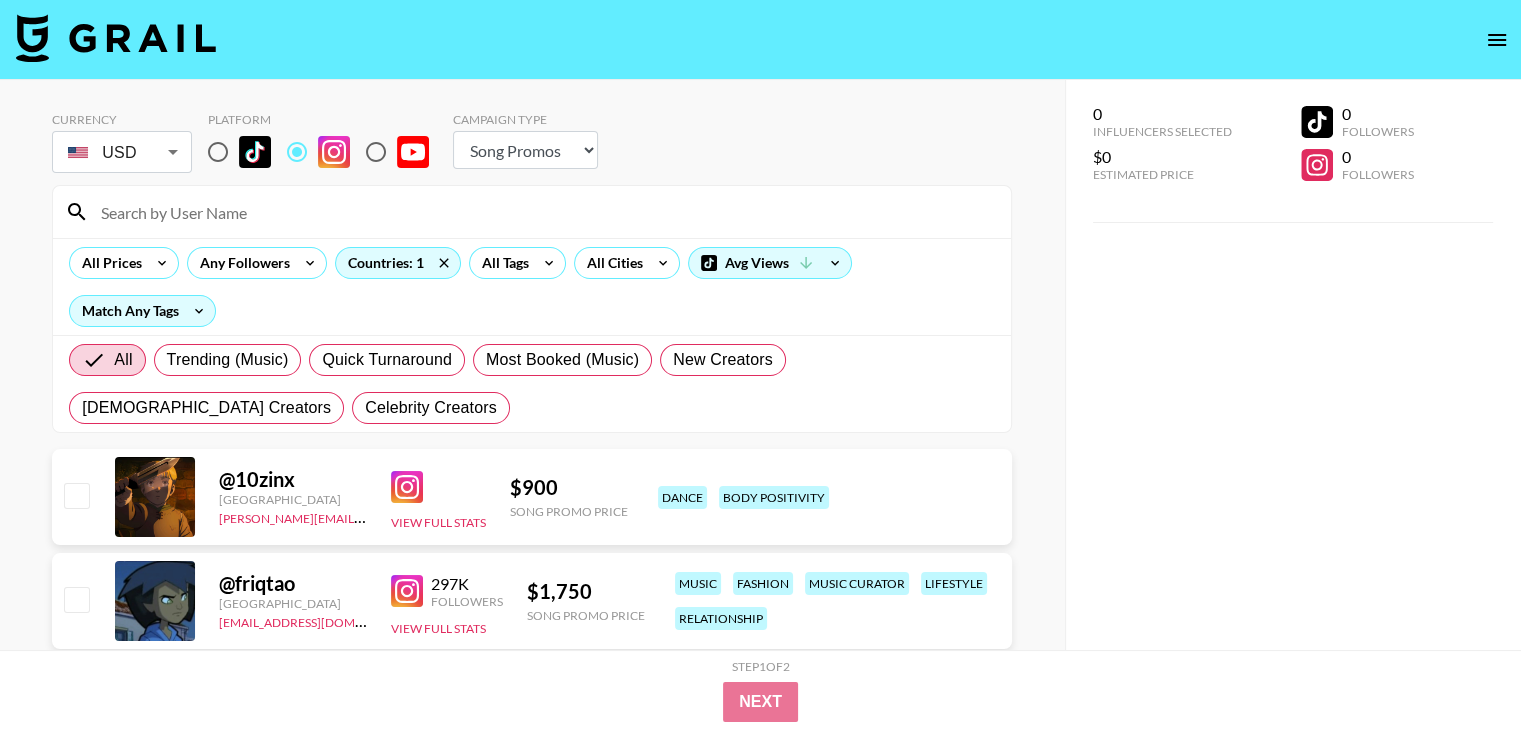 scroll, scrollTop: 0, scrollLeft: 0, axis: both 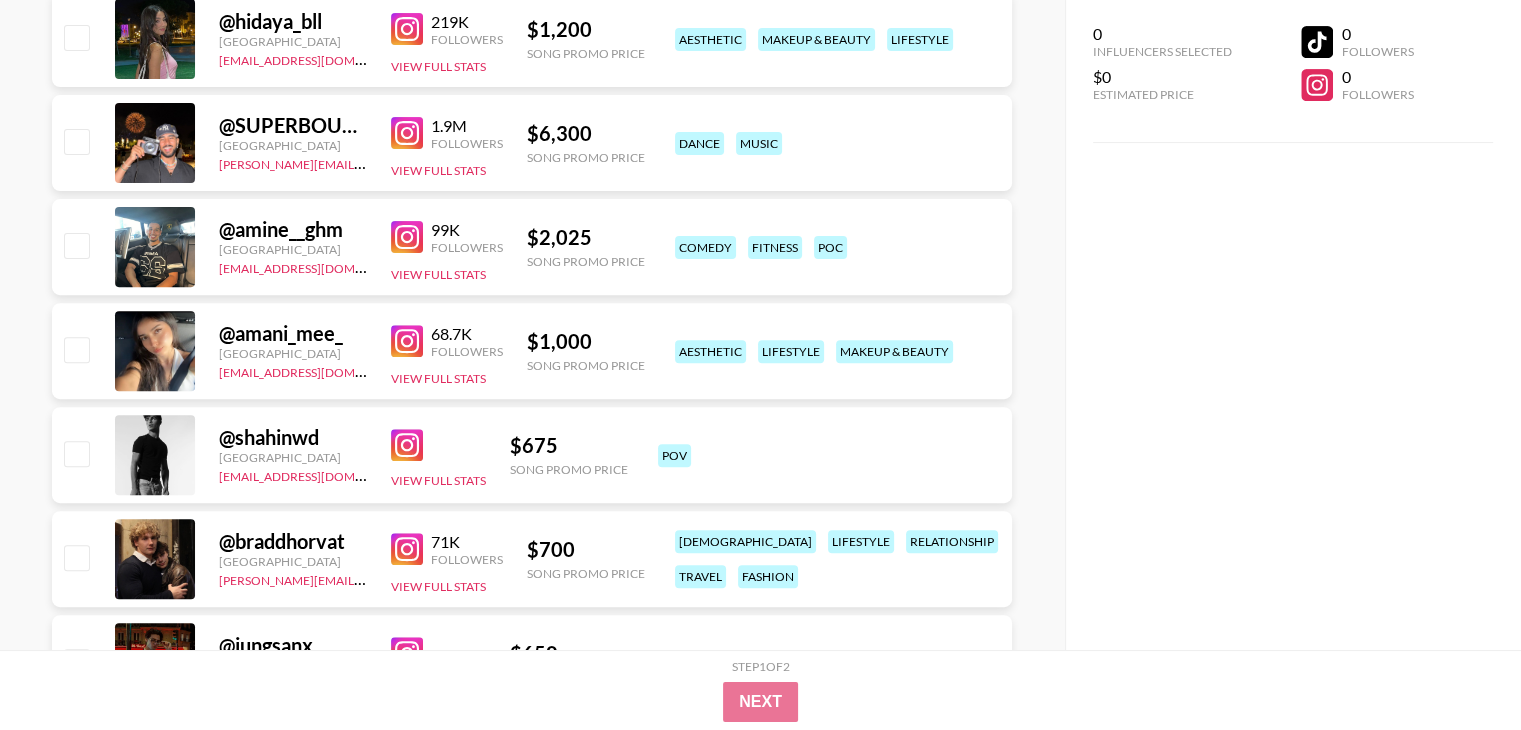 click at bounding box center [407, 341] 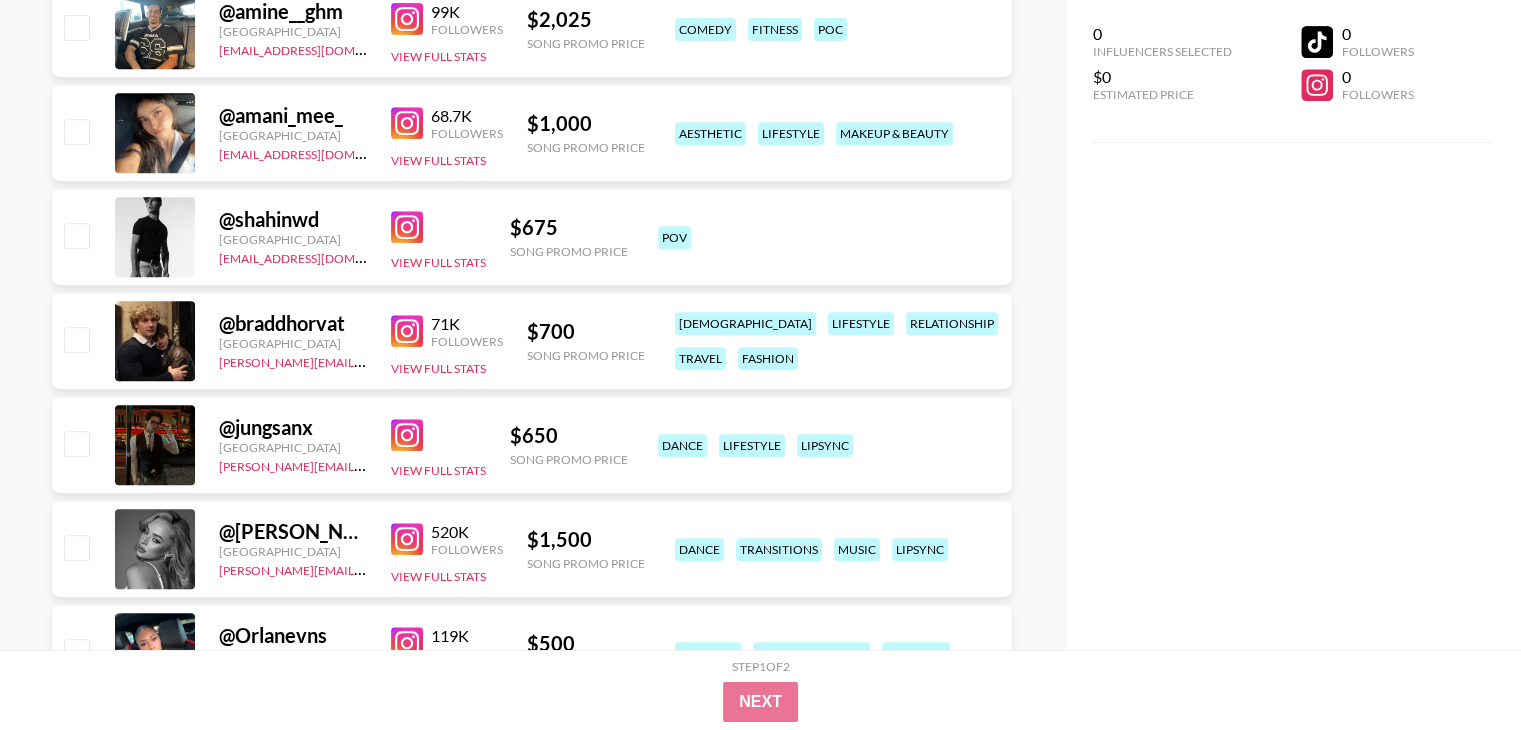 scroll, scrollTop: 1166, scrollLeft: 0, axis: vertical 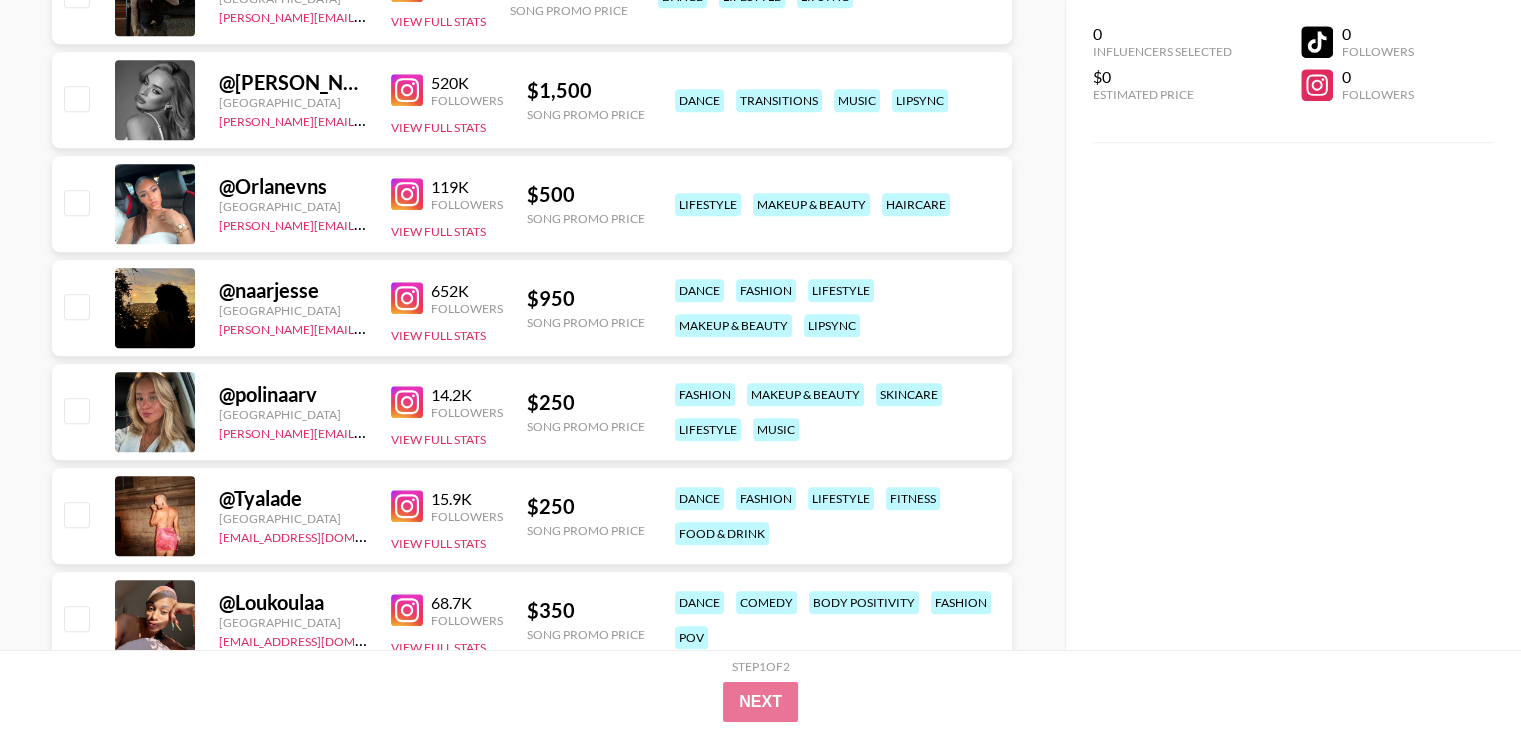 click at bounding box center (407, 298) 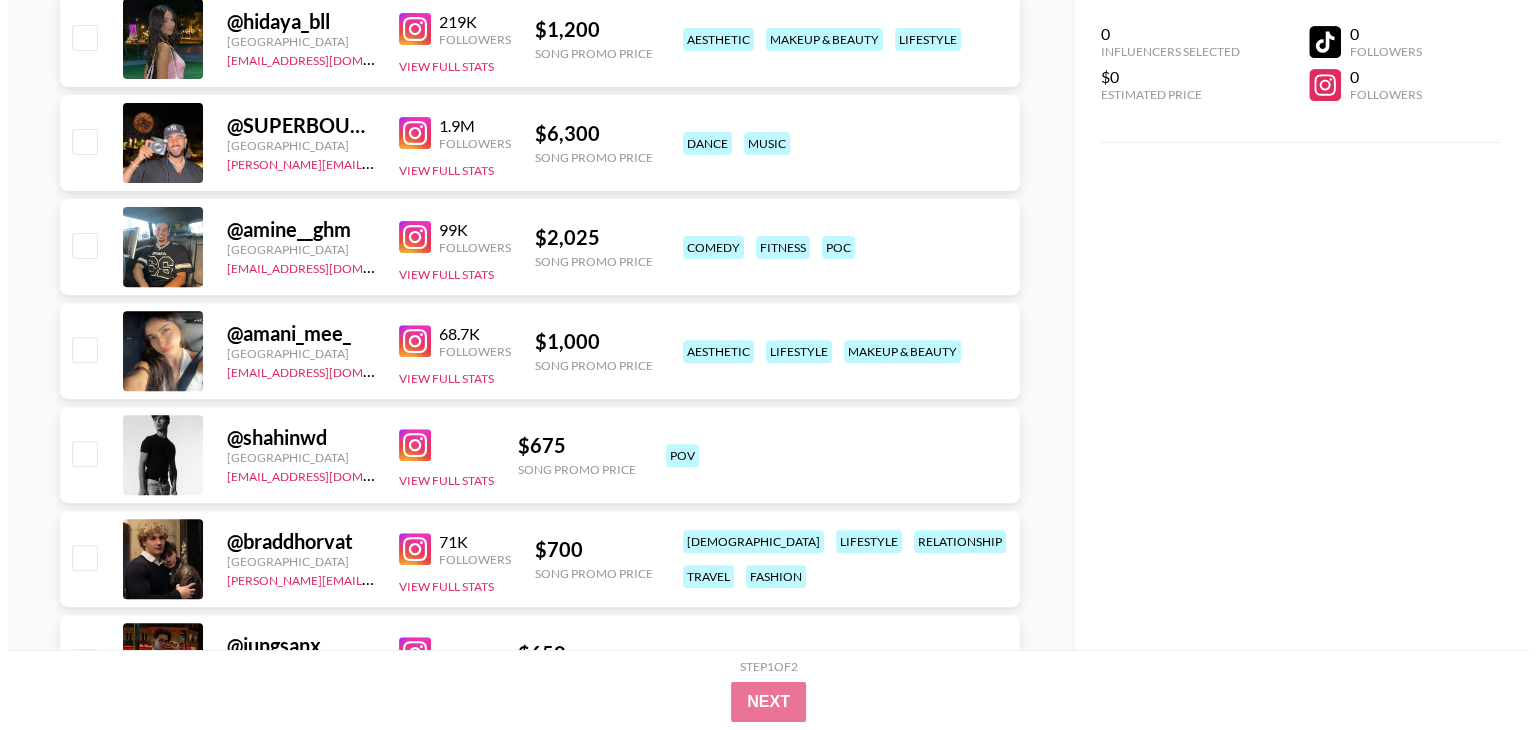 scroll, scrollTop: 0, scrollLeft: 0, axis: both 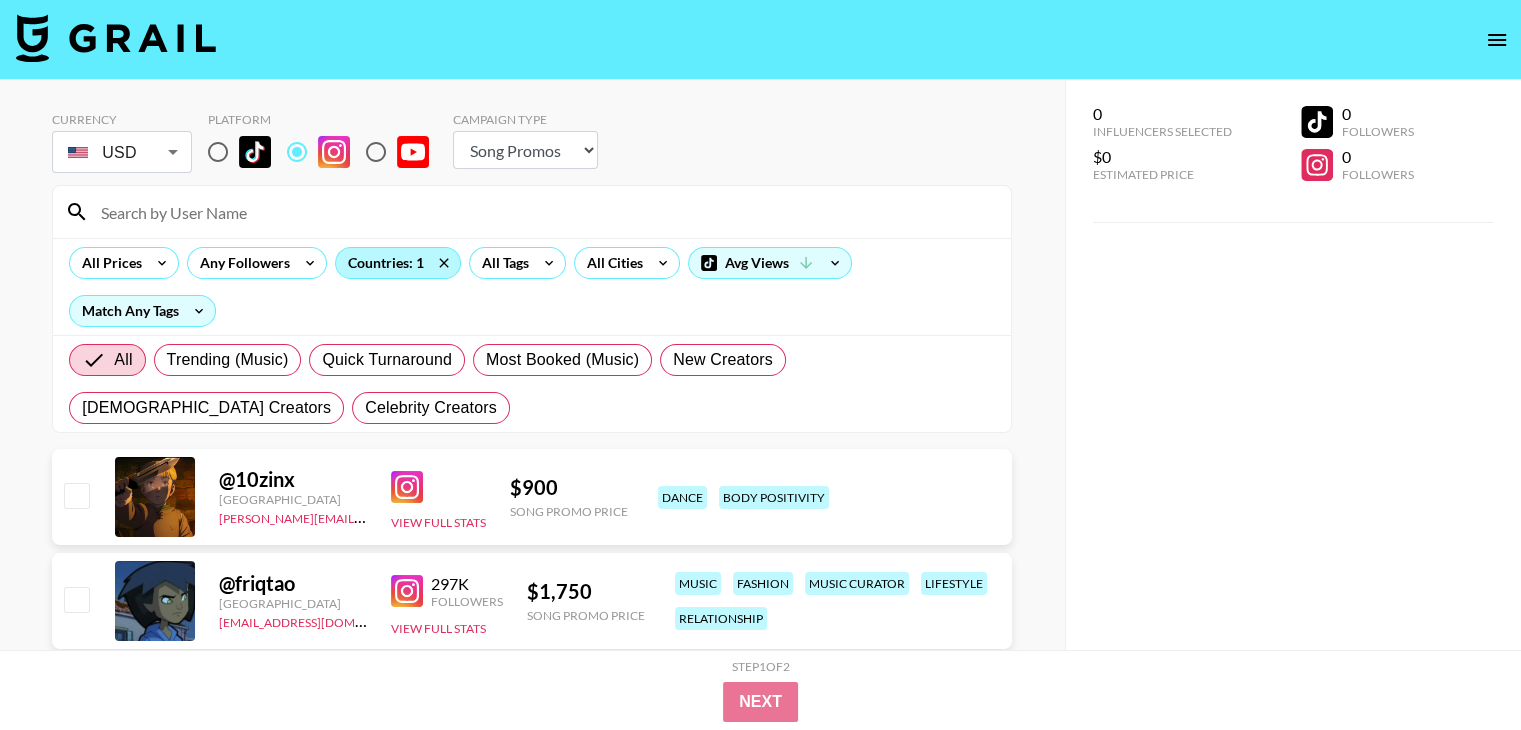 click on "Countries: 1" at bounding box center [398, 263] 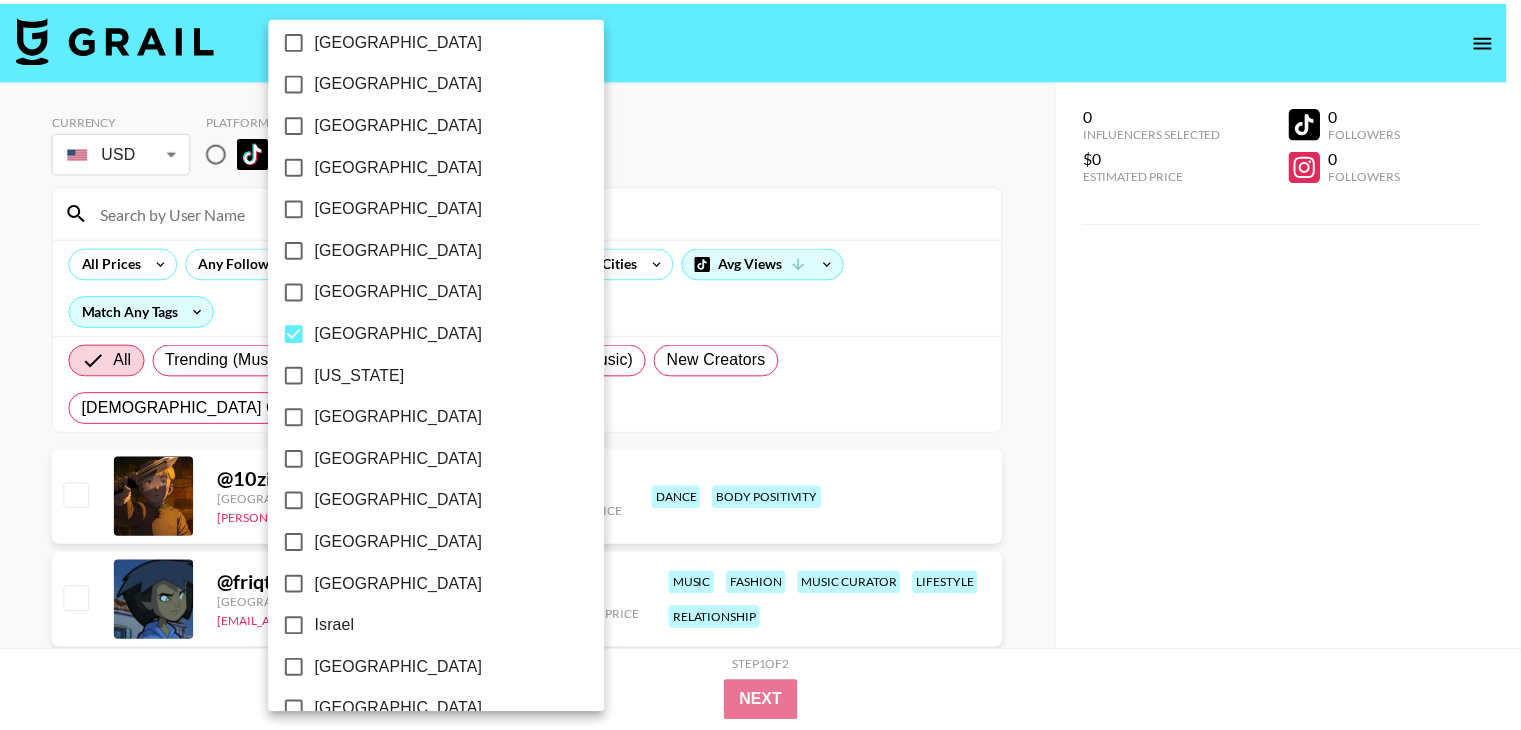 scroll, scrollTop: 395, scrollLeft: 0, axis: vertical 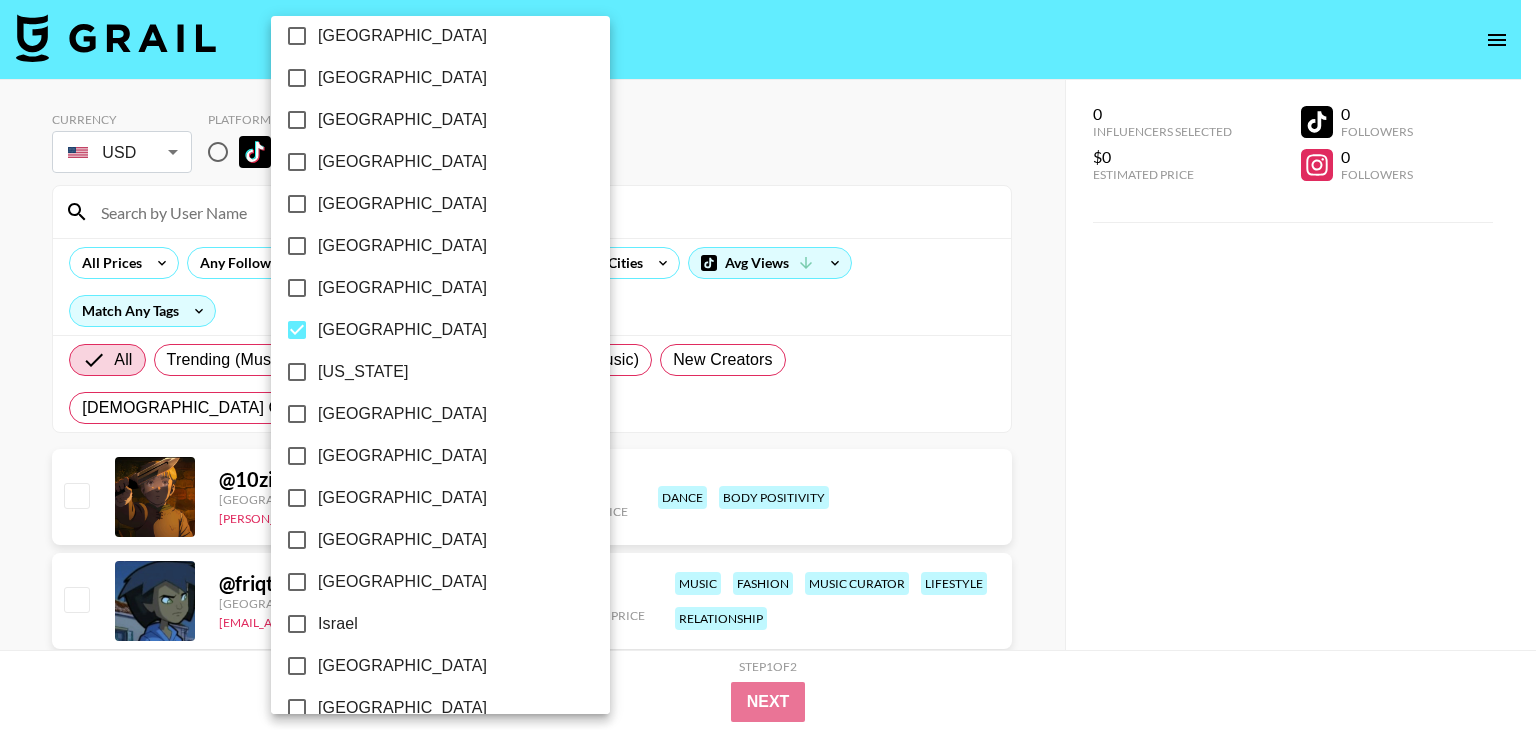 click on "[GEOGRAPHIC_DATA]" at bounding box center [427, 414] 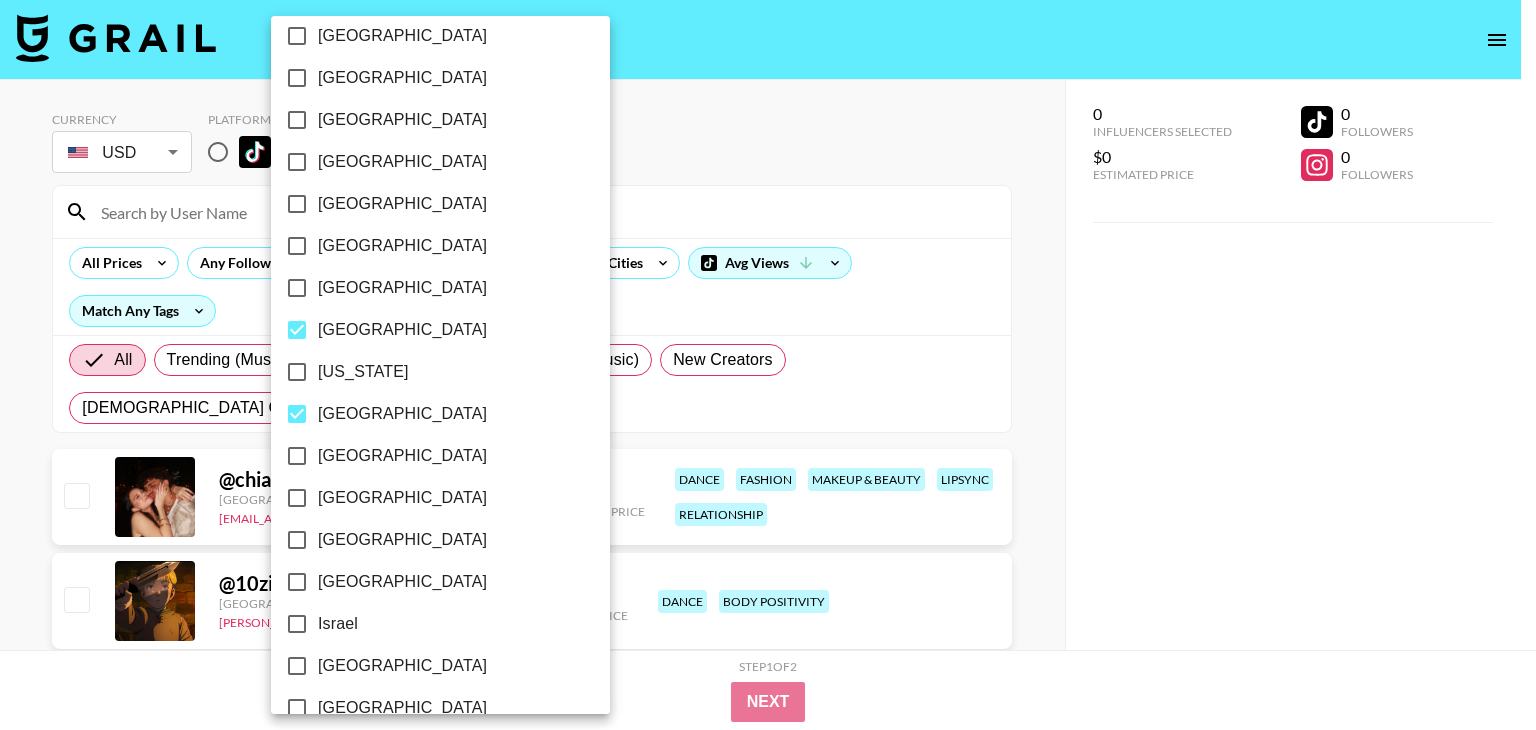click on "[GEOGRAPHIC_DATA]" at bounding box center (402, 330) 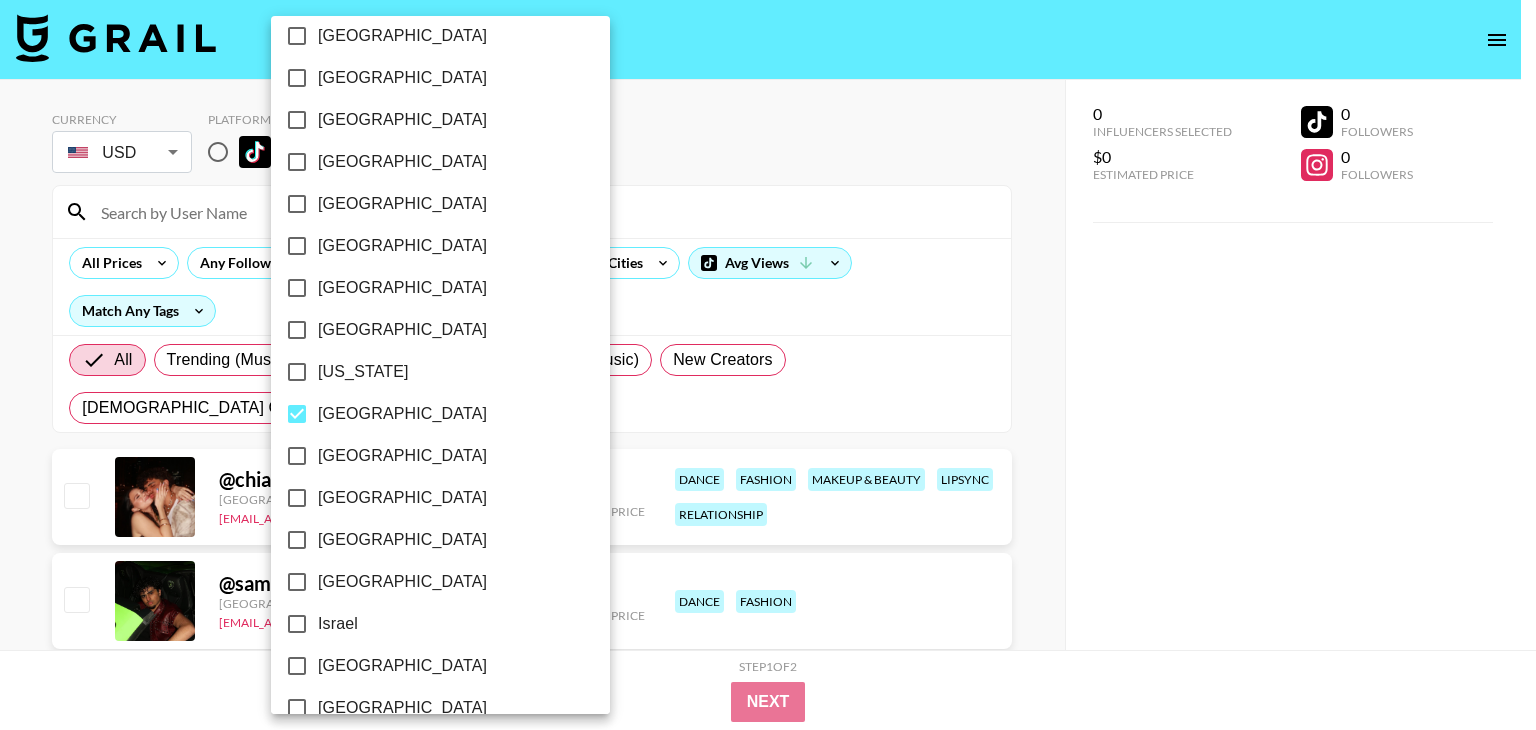 click at bounding box center [768, 365] 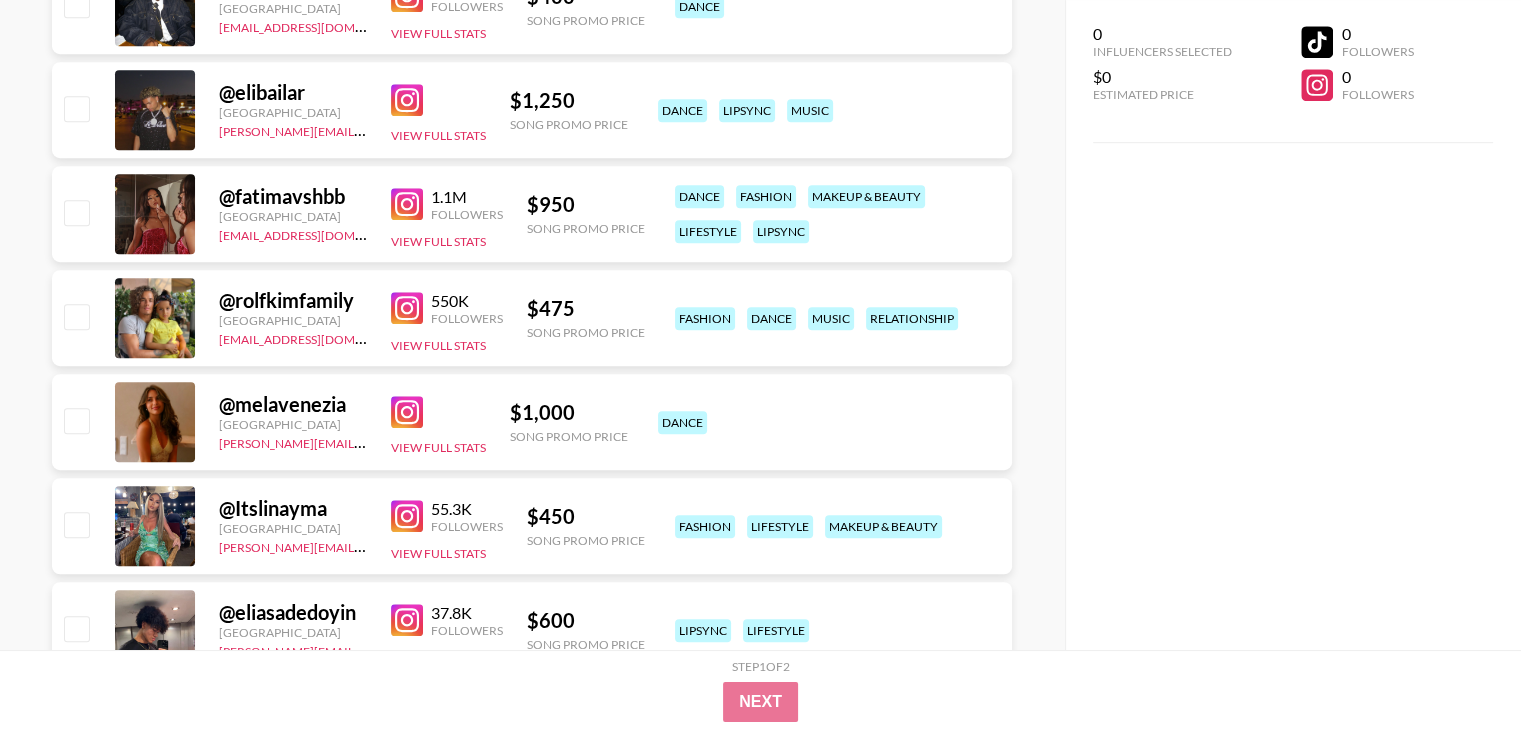 scroll, scrollTop: 1166, scrollLeft: 0, axis: vertical 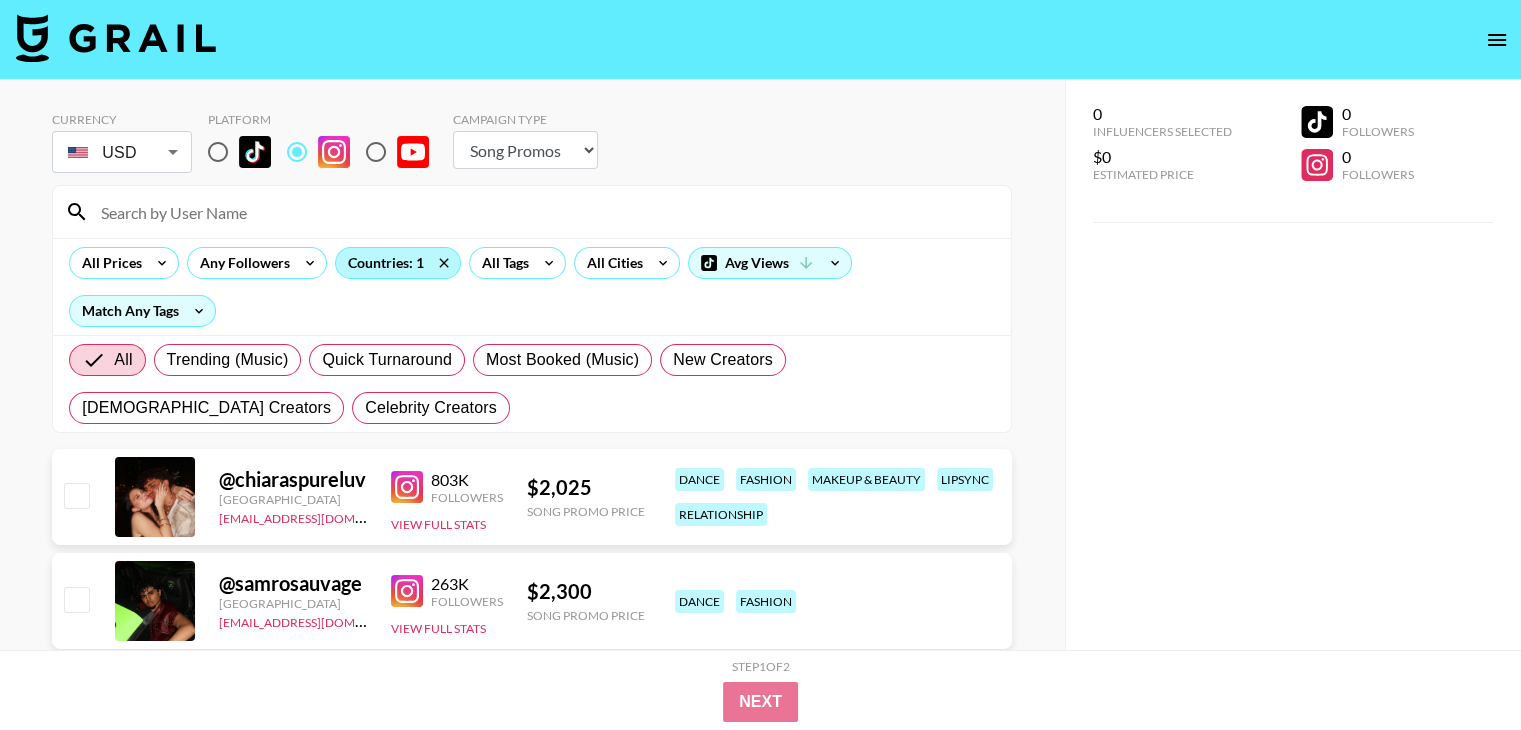 click on "Countries: 1" at bounding box center [398, 263] 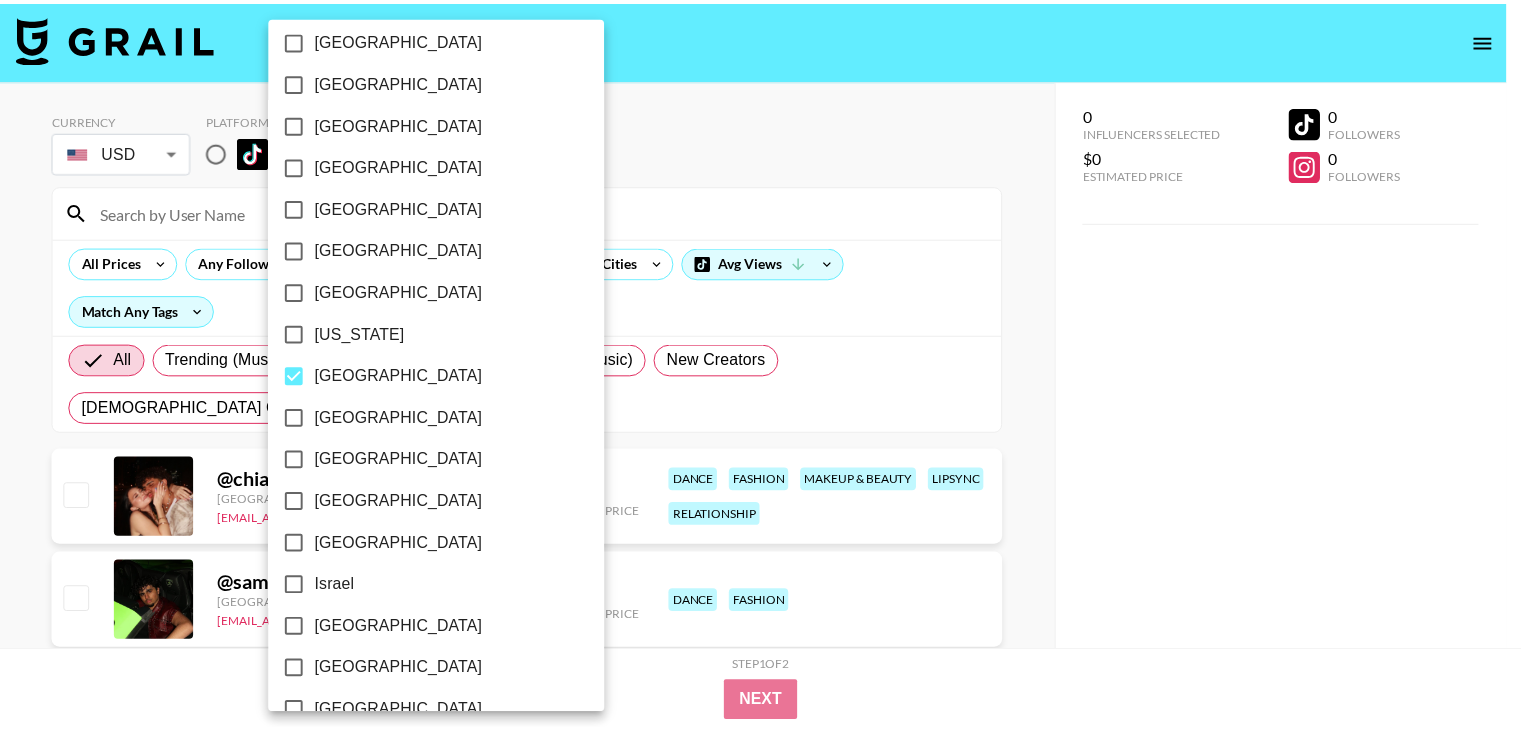 scroll, scrollTop: 666, scrollLeft: 0, axis: vertical 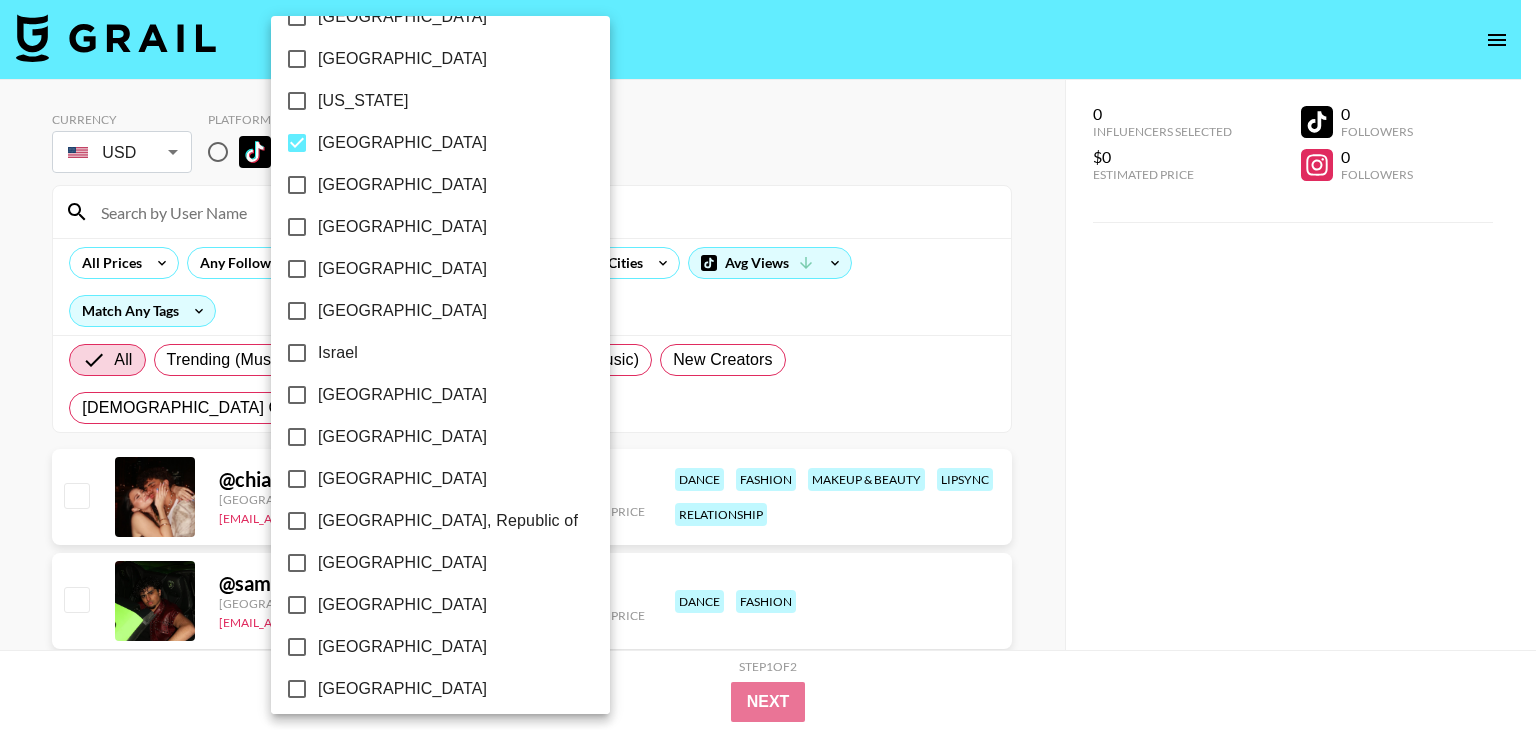 click on "[GEOGRAPHIC_DATA]" at bounding box center [402, 143] 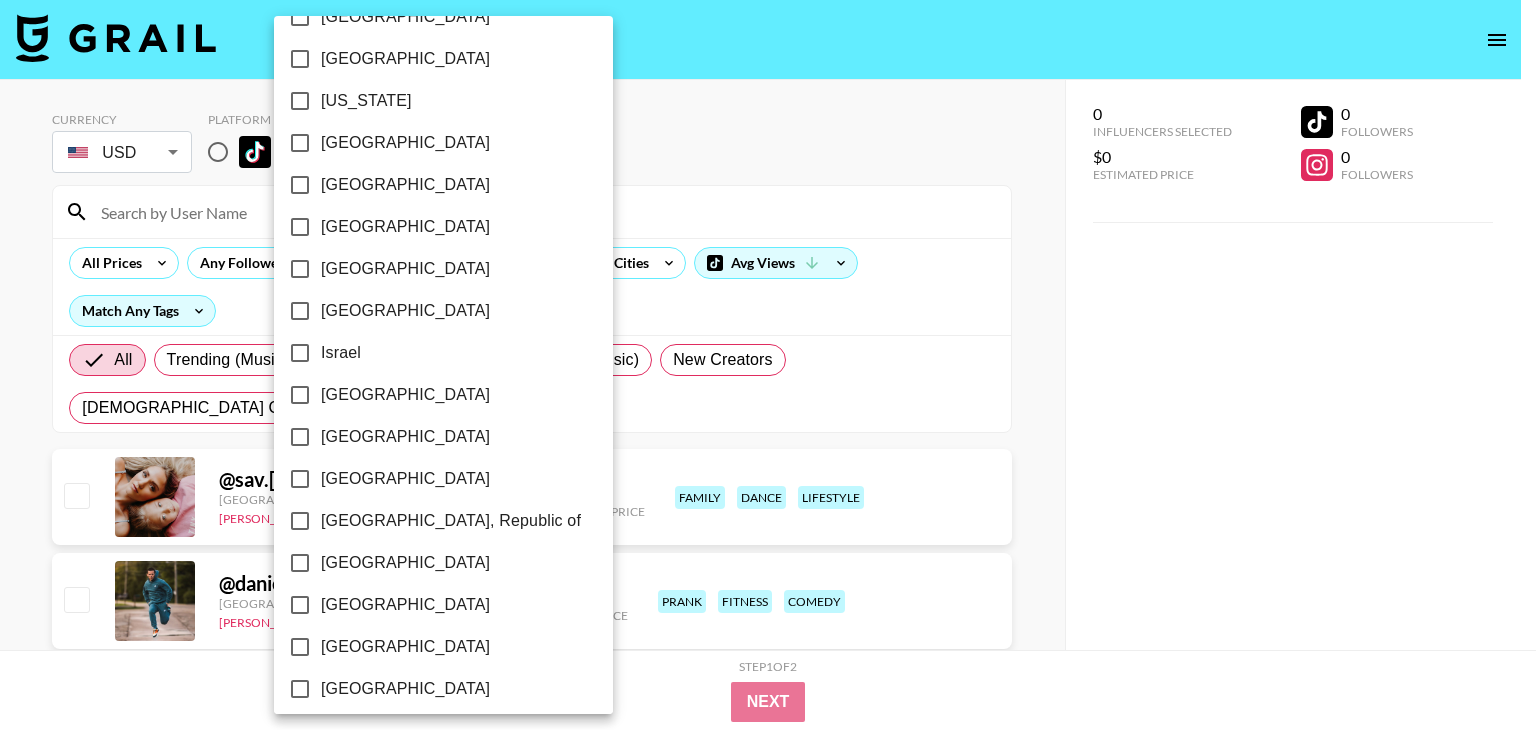 click on "[GEOGRAPHIC_DATA]" at bounding box center (405, 395) 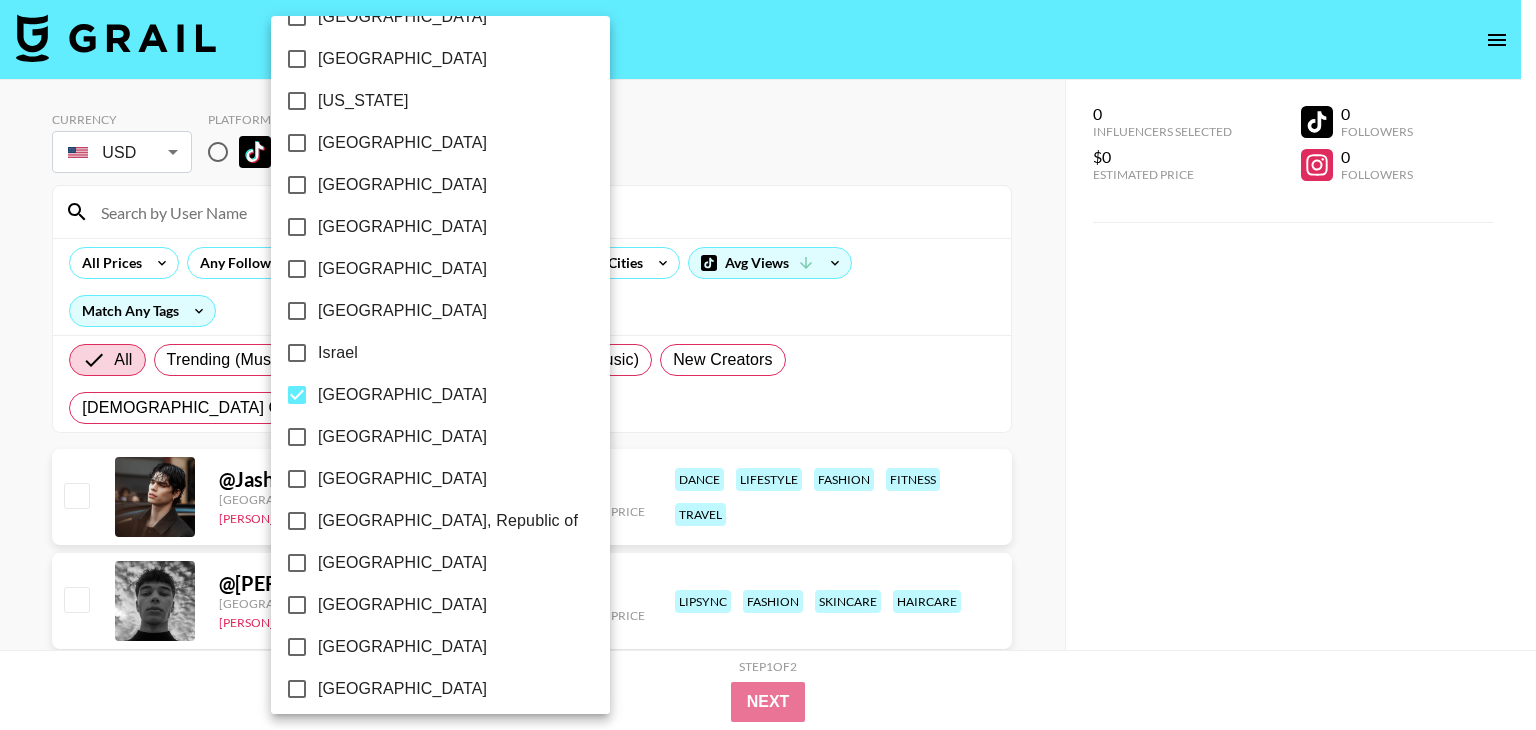 click at bounding box center [768, 365] 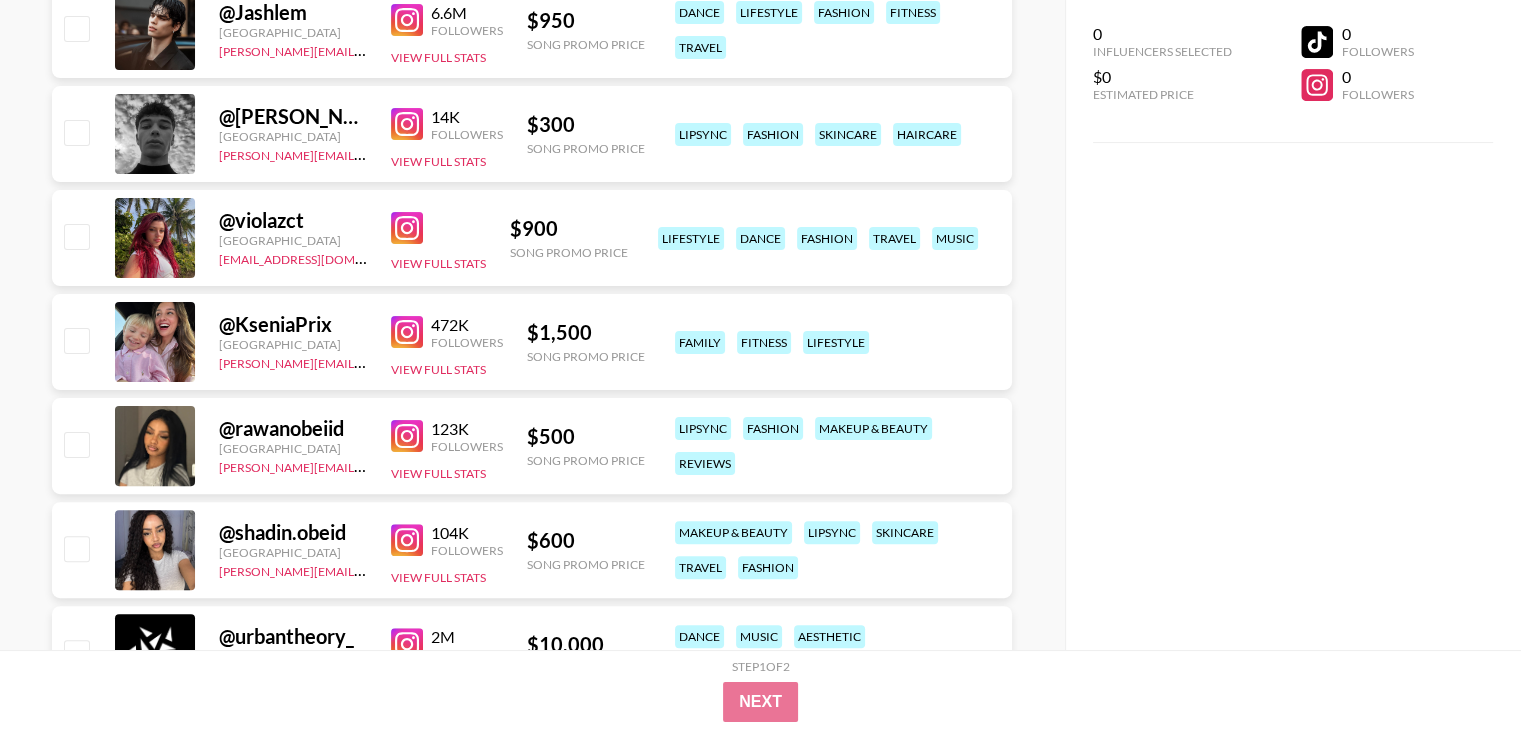 scroll, scrollTop: 500, scrollLeft: 0, axis: vertical 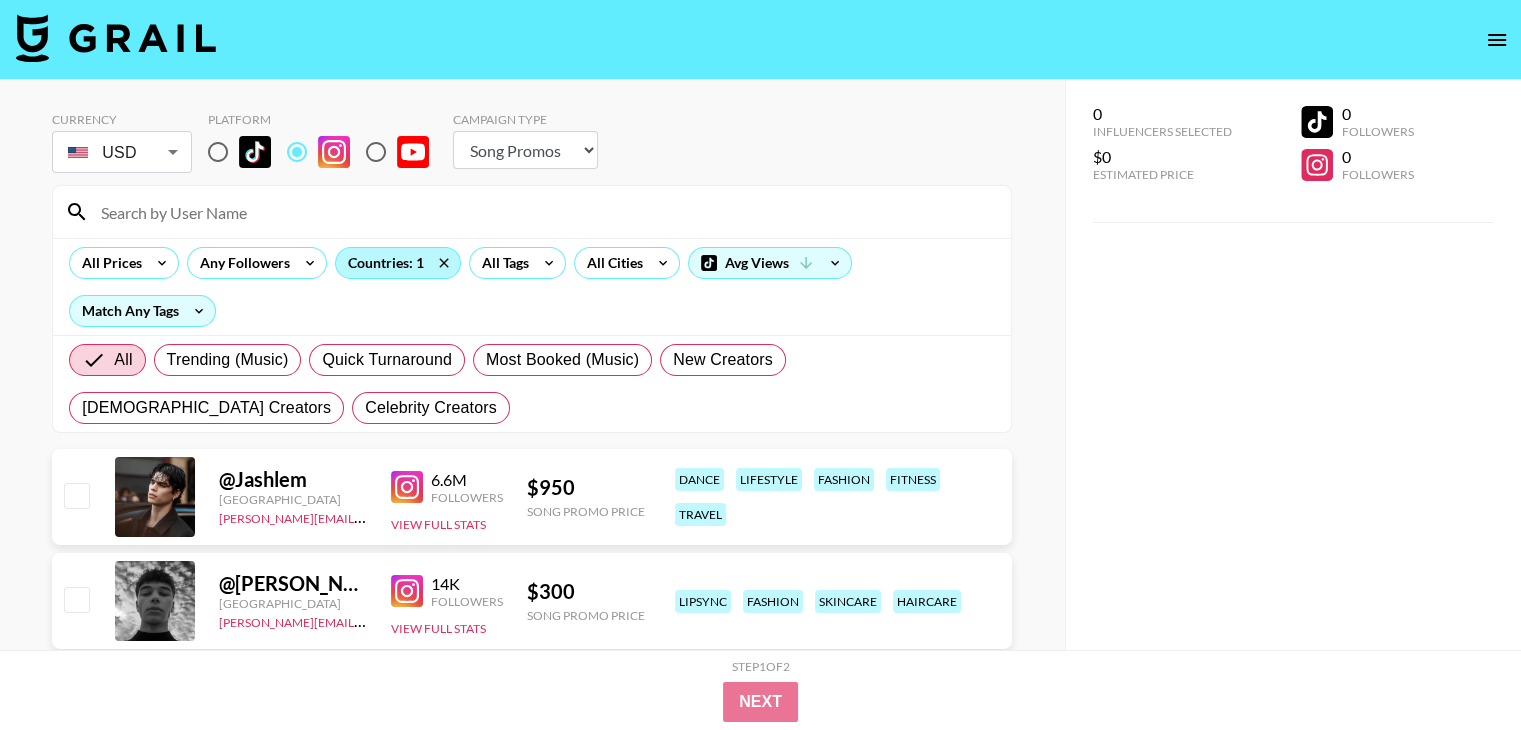 click on "Countries: 1" at bounding box center [398, 263] 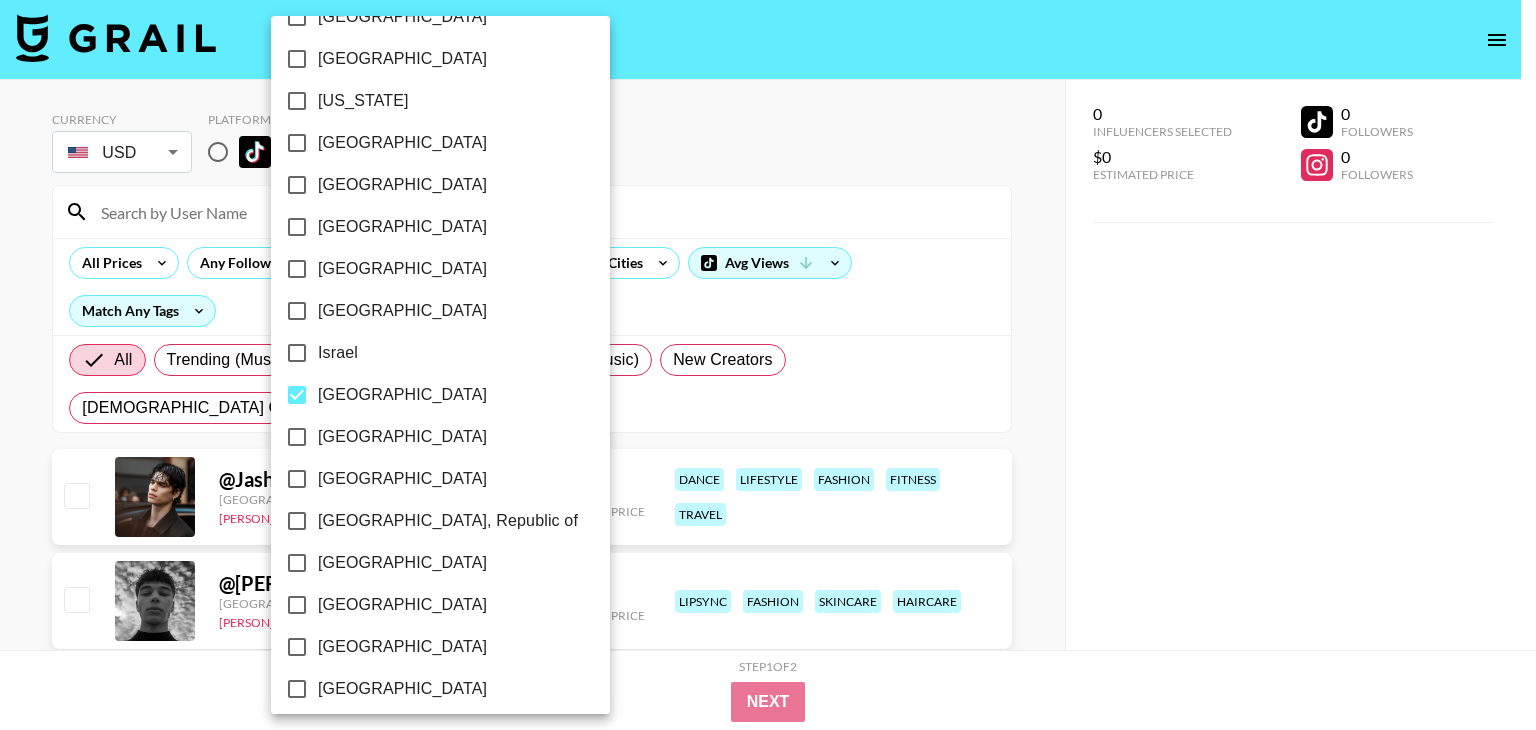 click on "[GEOGRAPHIC_DATA]" at bounding box center (402, 395) 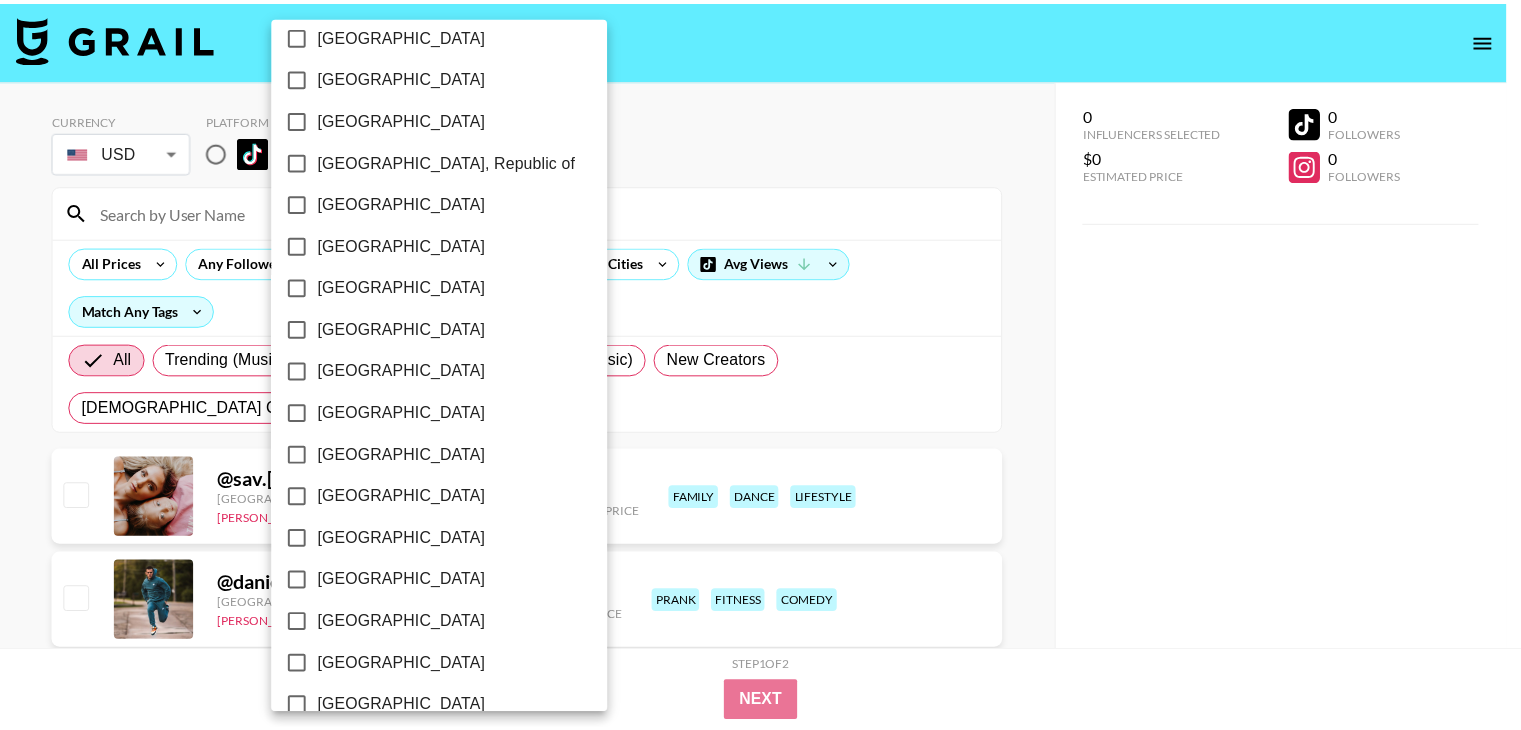 scroll, scrollTop: 1500, scrollLeft: 0, axis: vertical 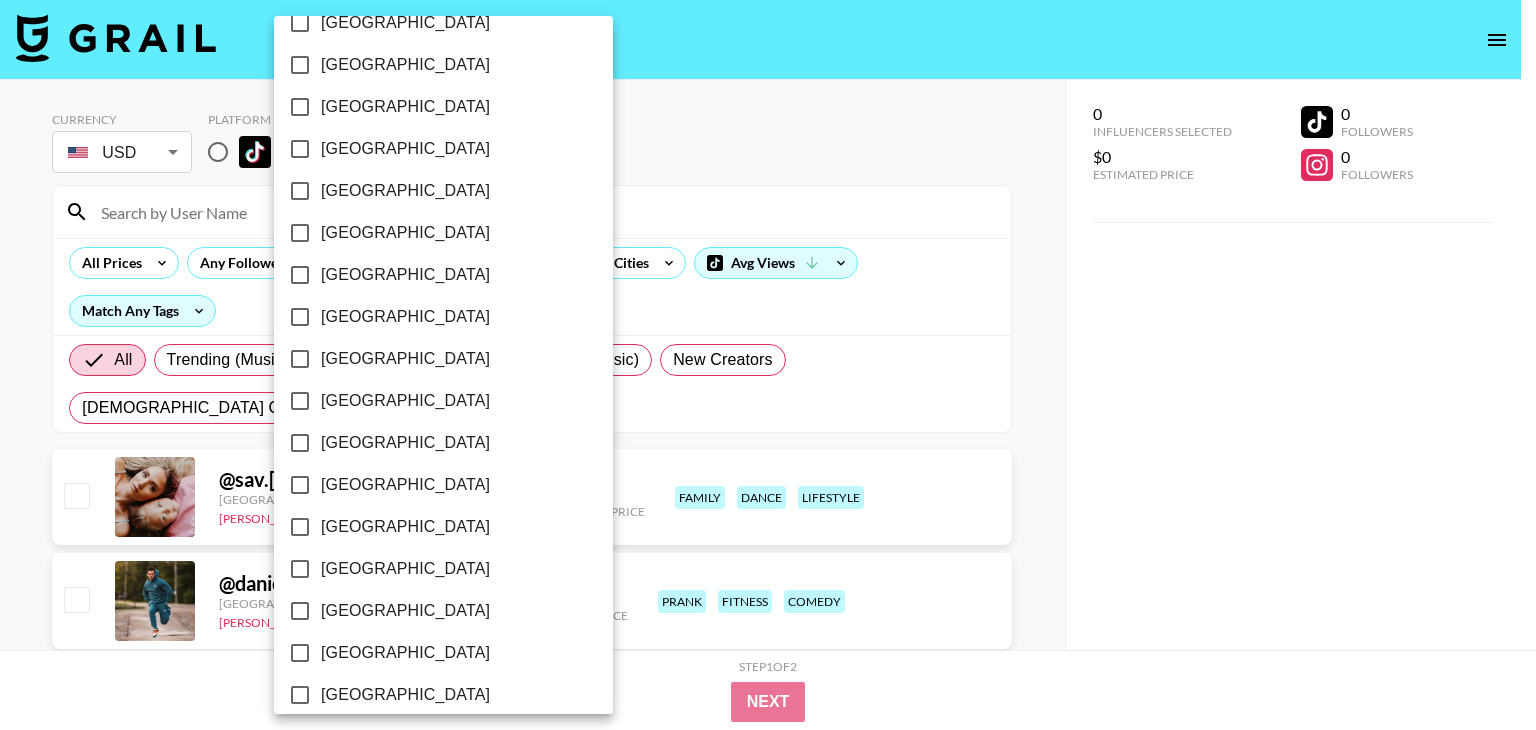 click on "[GEOGRAPHIC_DATA]" at bounding box center (405, 401) 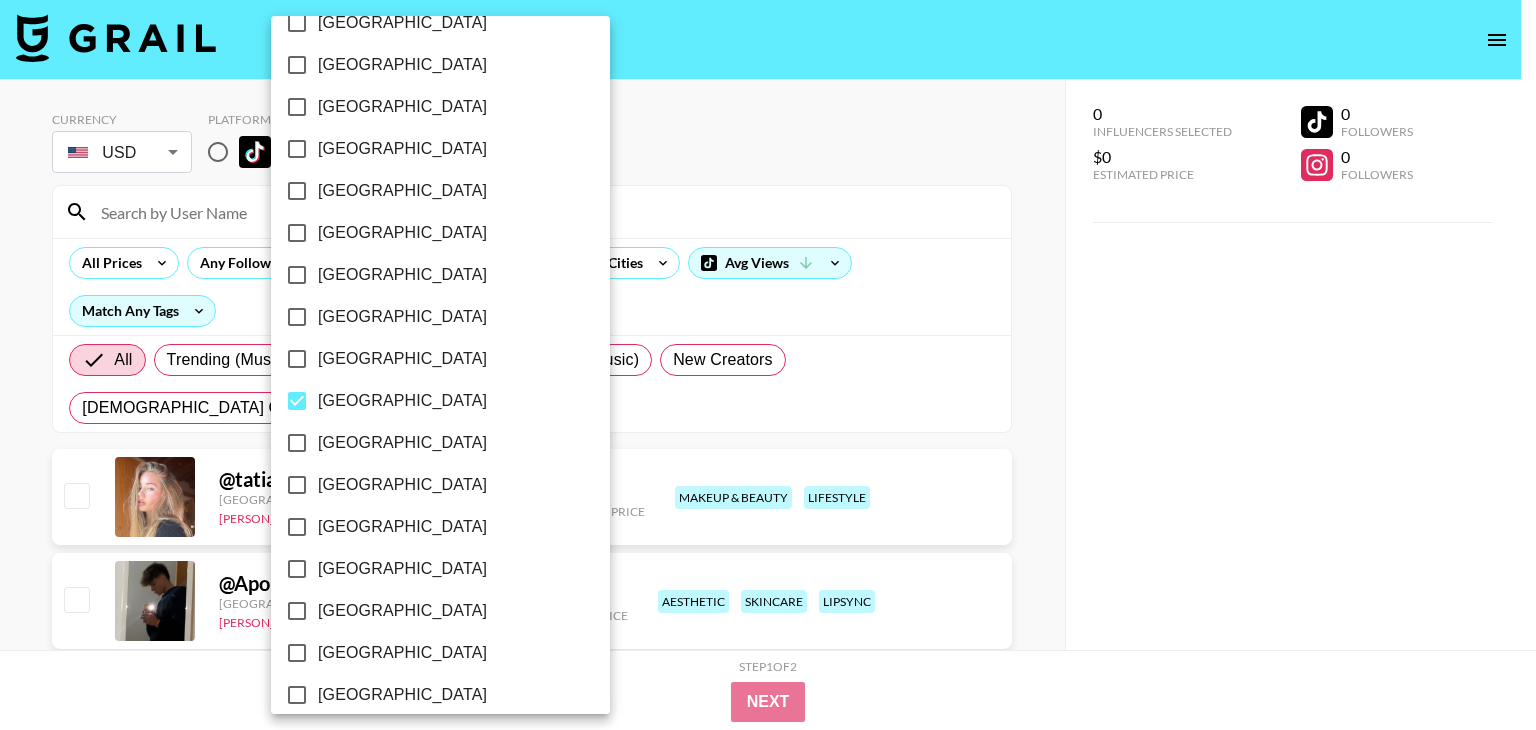 click at bounding box center (768, 365) 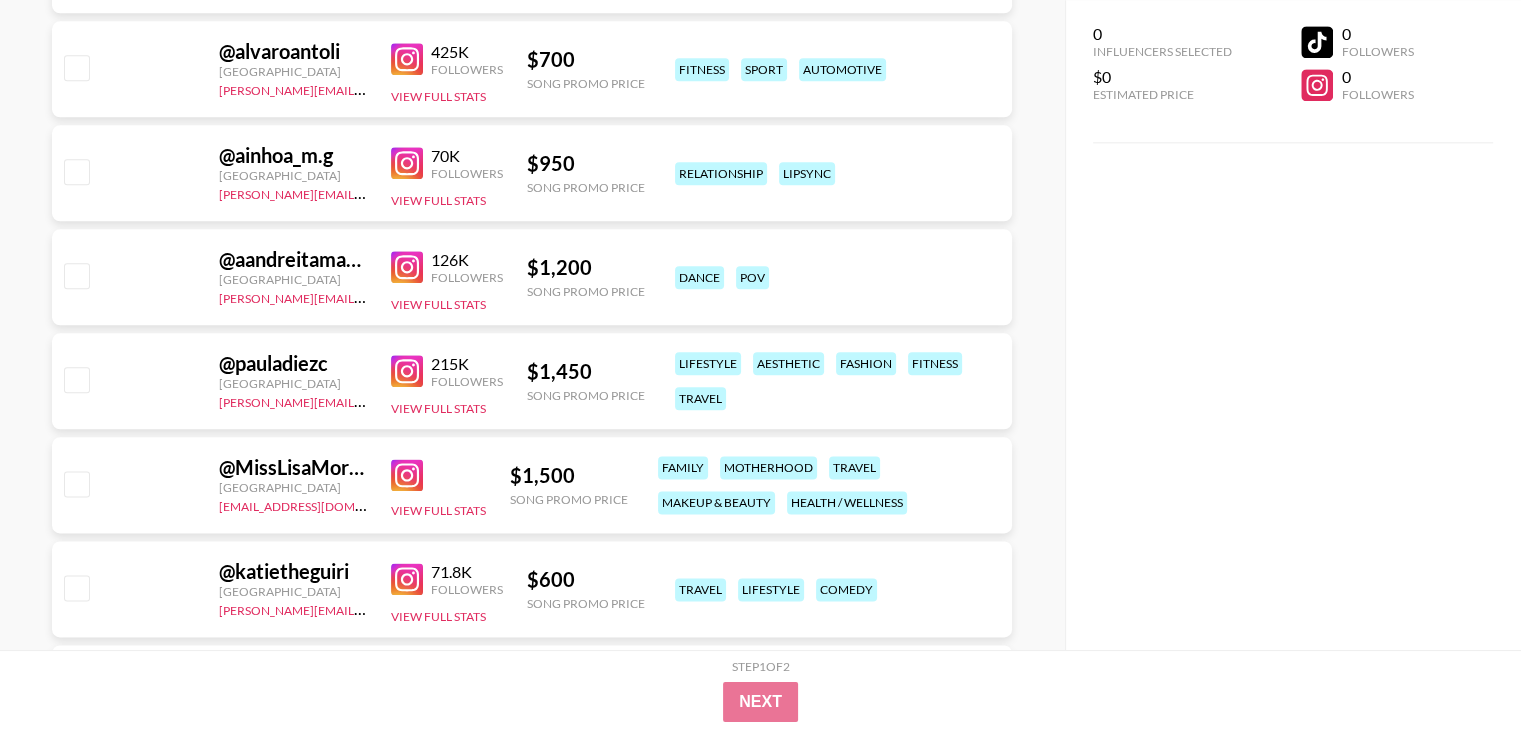scroll, scrollTop: 2654, scrollLeft: 0, axis: vertical 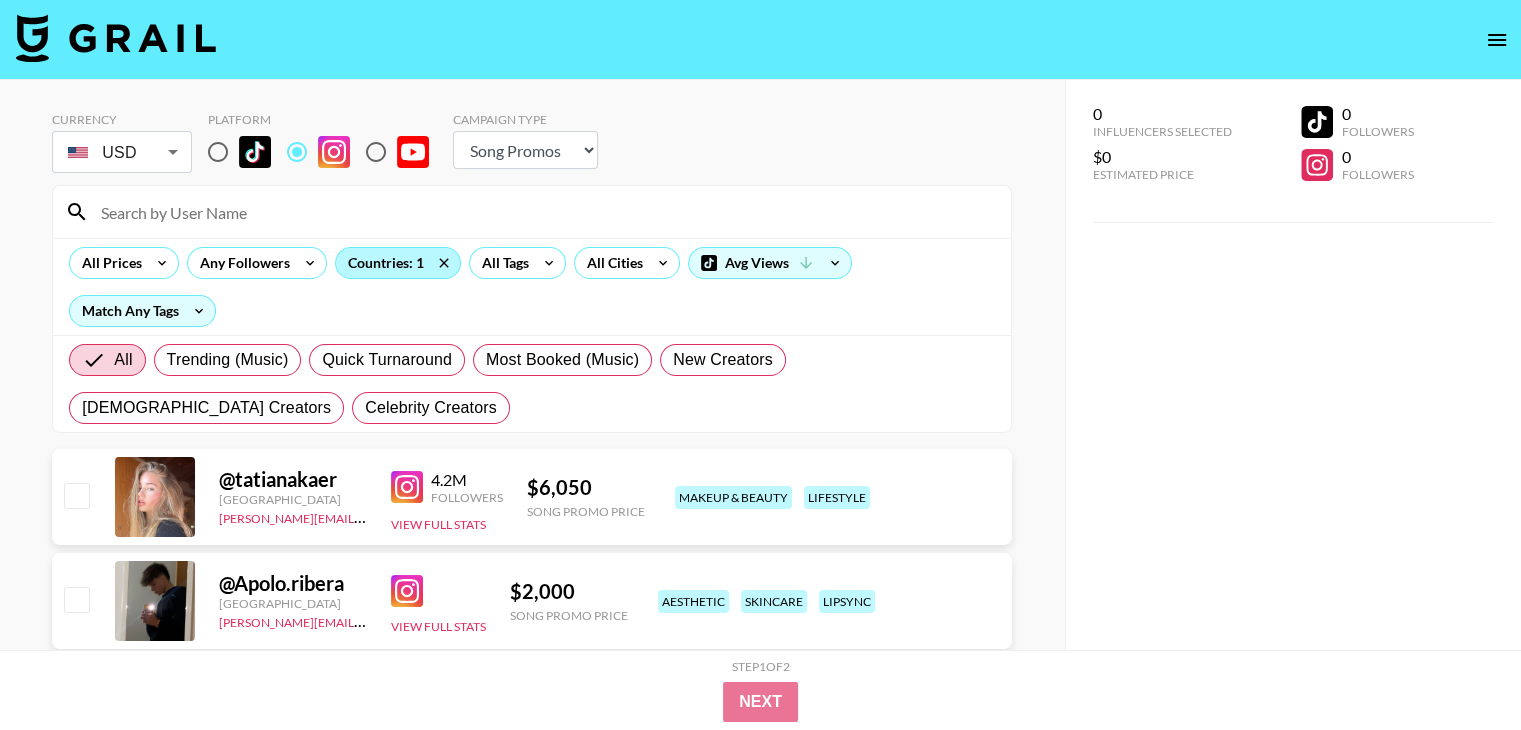 click on "Countries: 1" at bounding box center [398, 263] 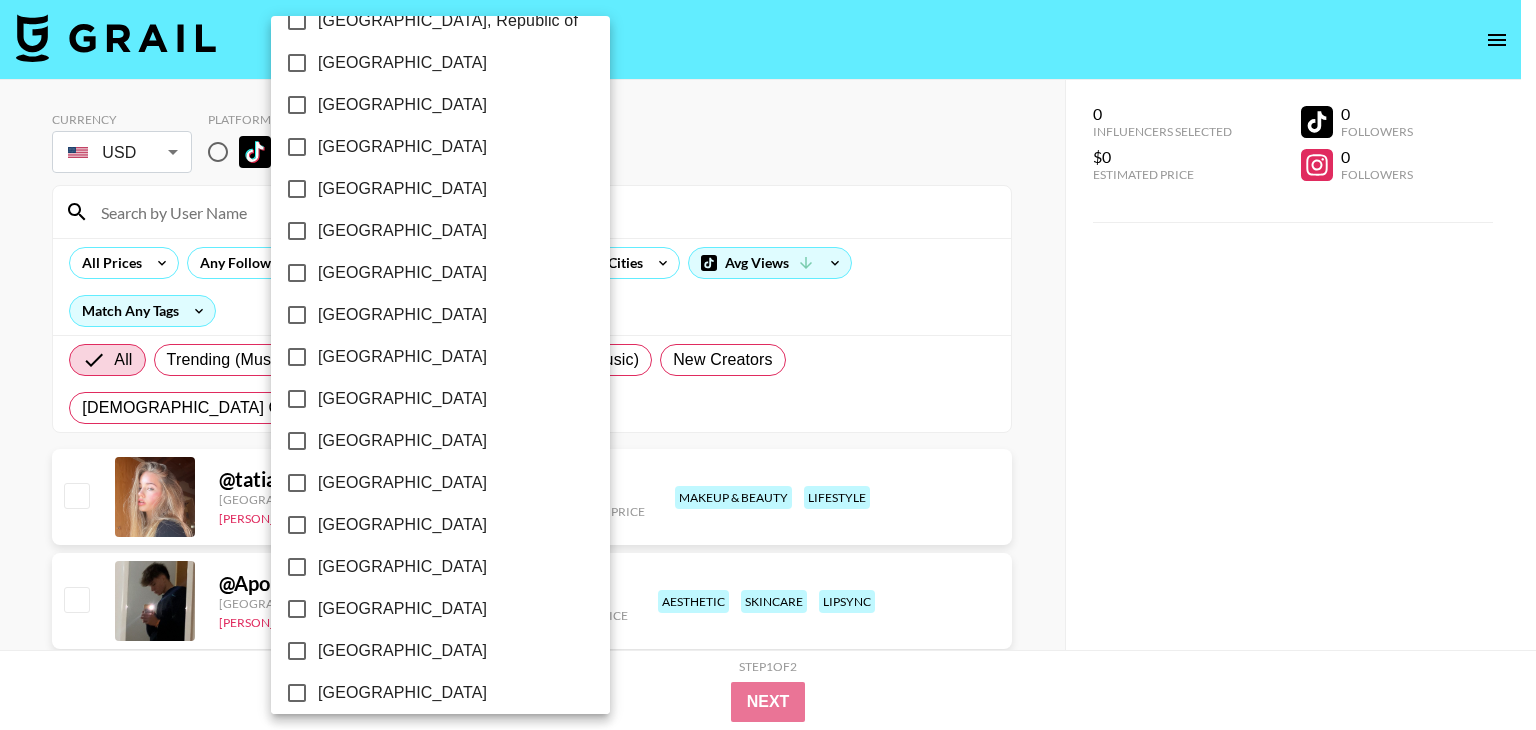 scroll, scrollTop: 1602, scrollLeft: 0, axis: vertical 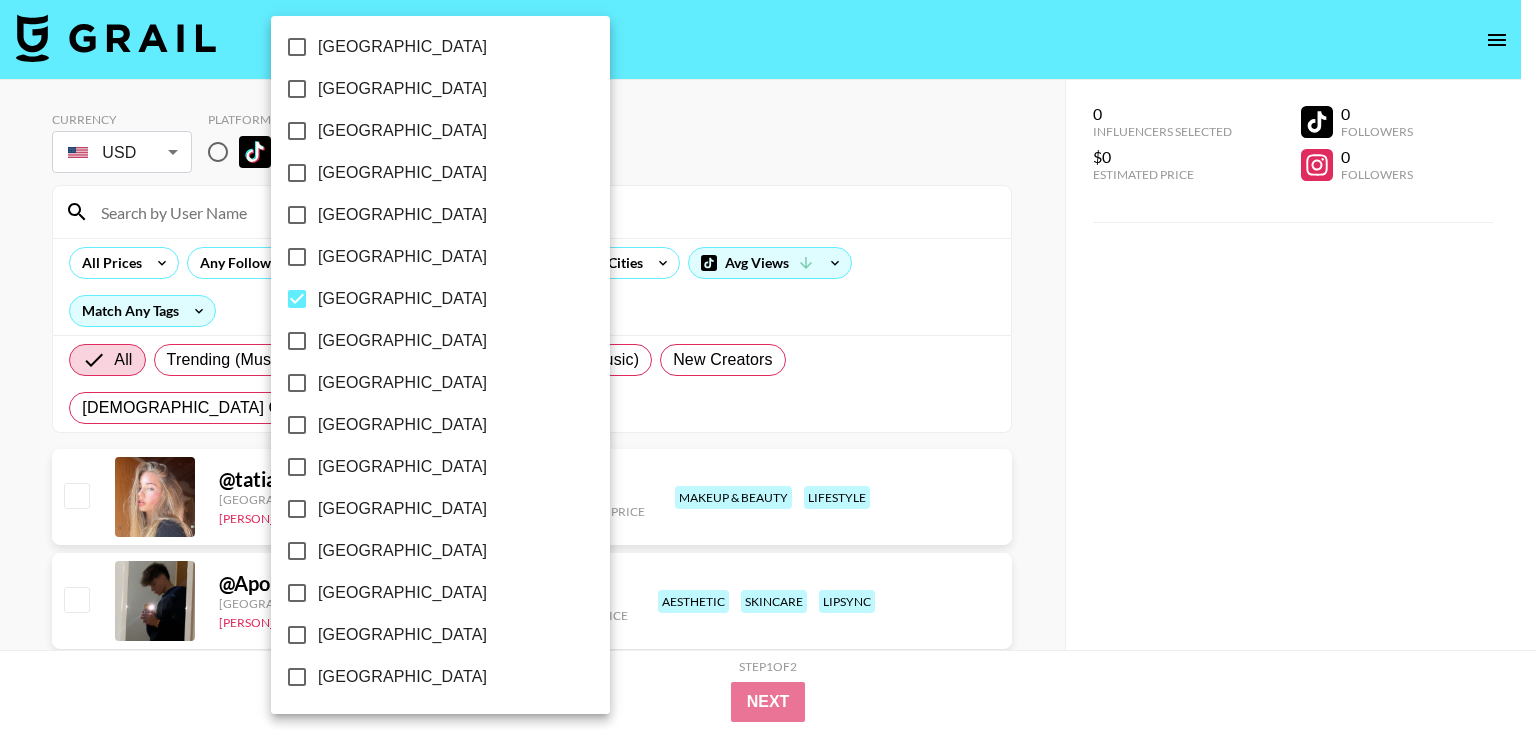click on "[GEOGRAPHIC_DATA]" at bounding box center (402, 299) 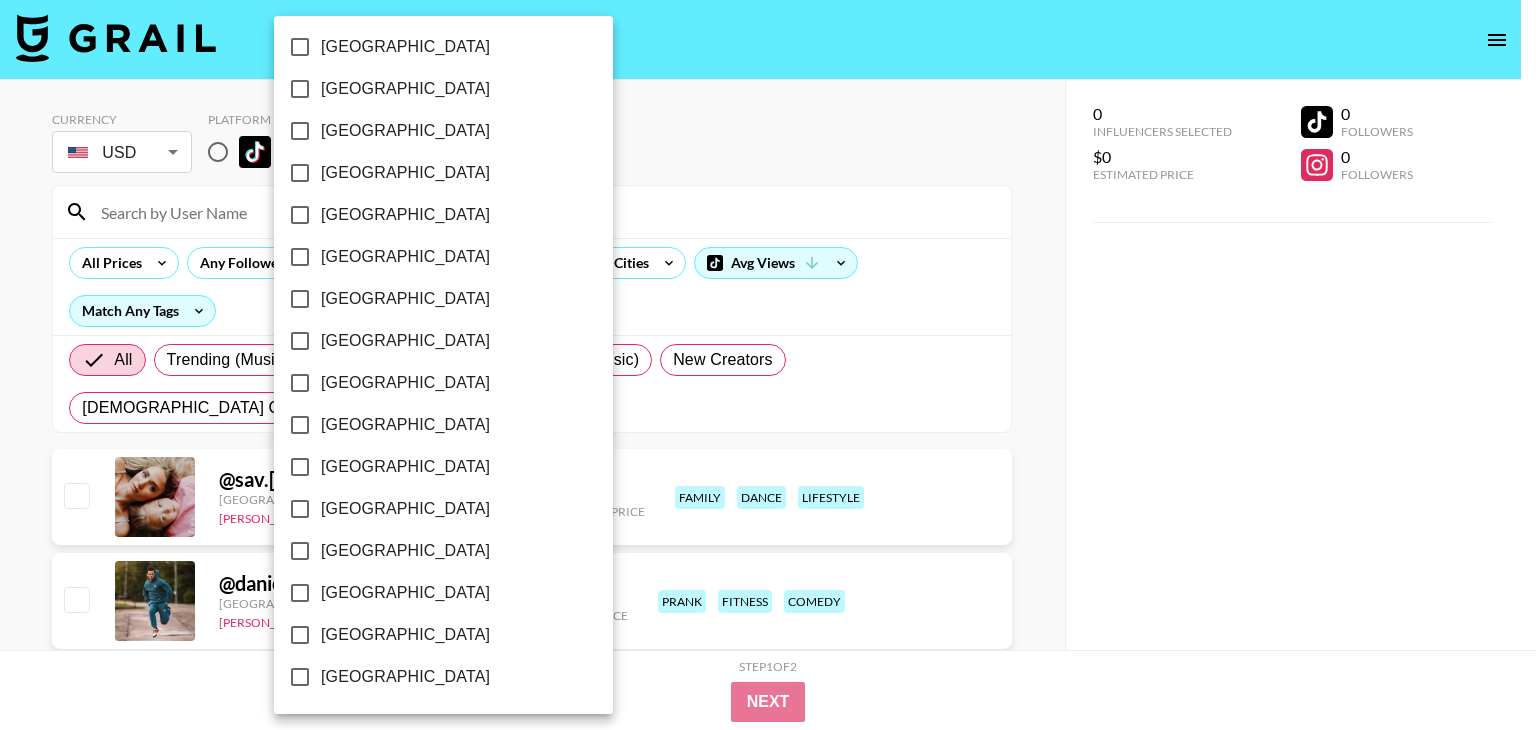 click on "[GEOGRAPHIC_DATA]" at bounding box center (405, 341) 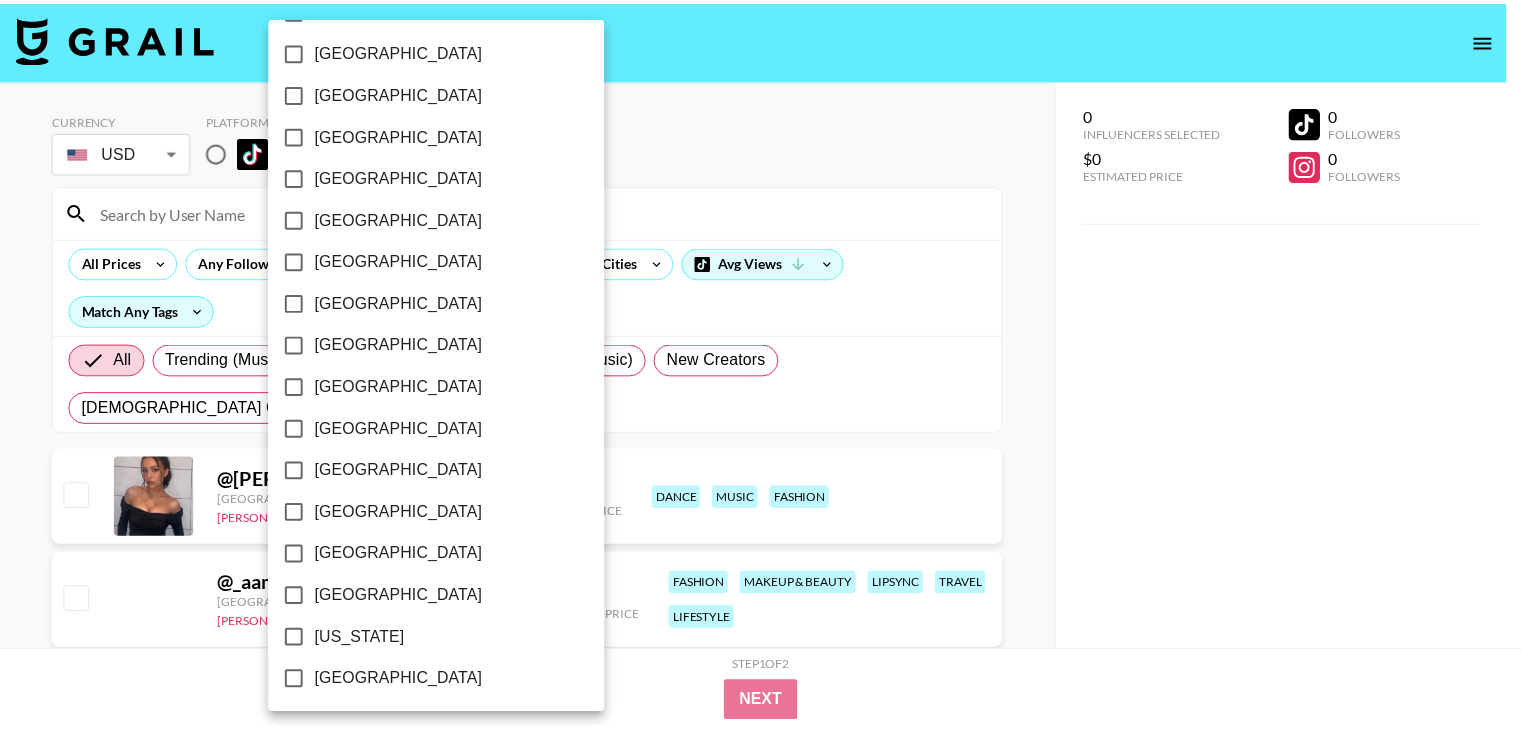 scroll, scrollTop: 166, scrollLeft: 0, axis: vertical 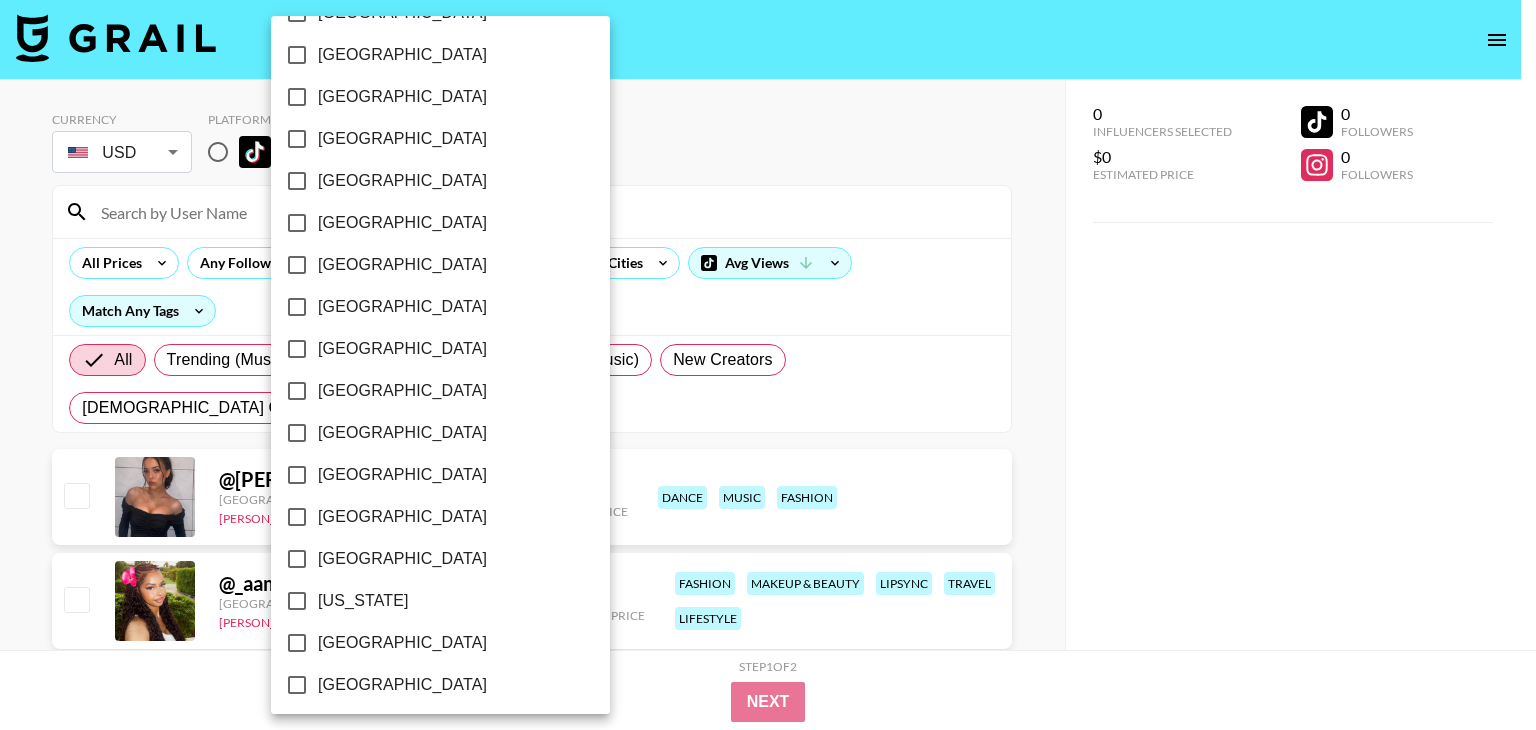 drag, startPoint x: 0, startPoint y: 480, endPoint x: 66, endPoint y: 464, distance: 67.911705 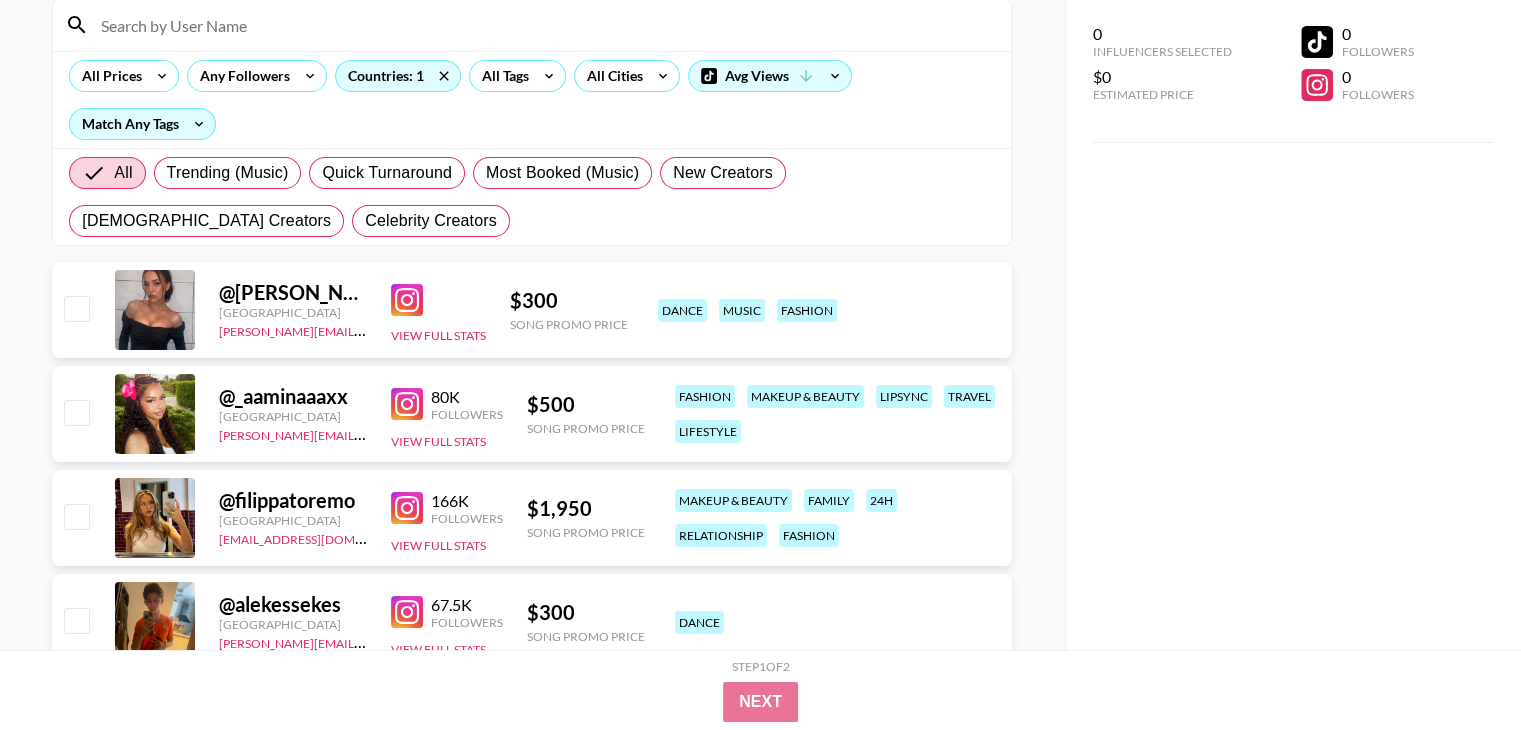 scroll, scrollTop: 333, scrollLeft: 0, axis: vertical 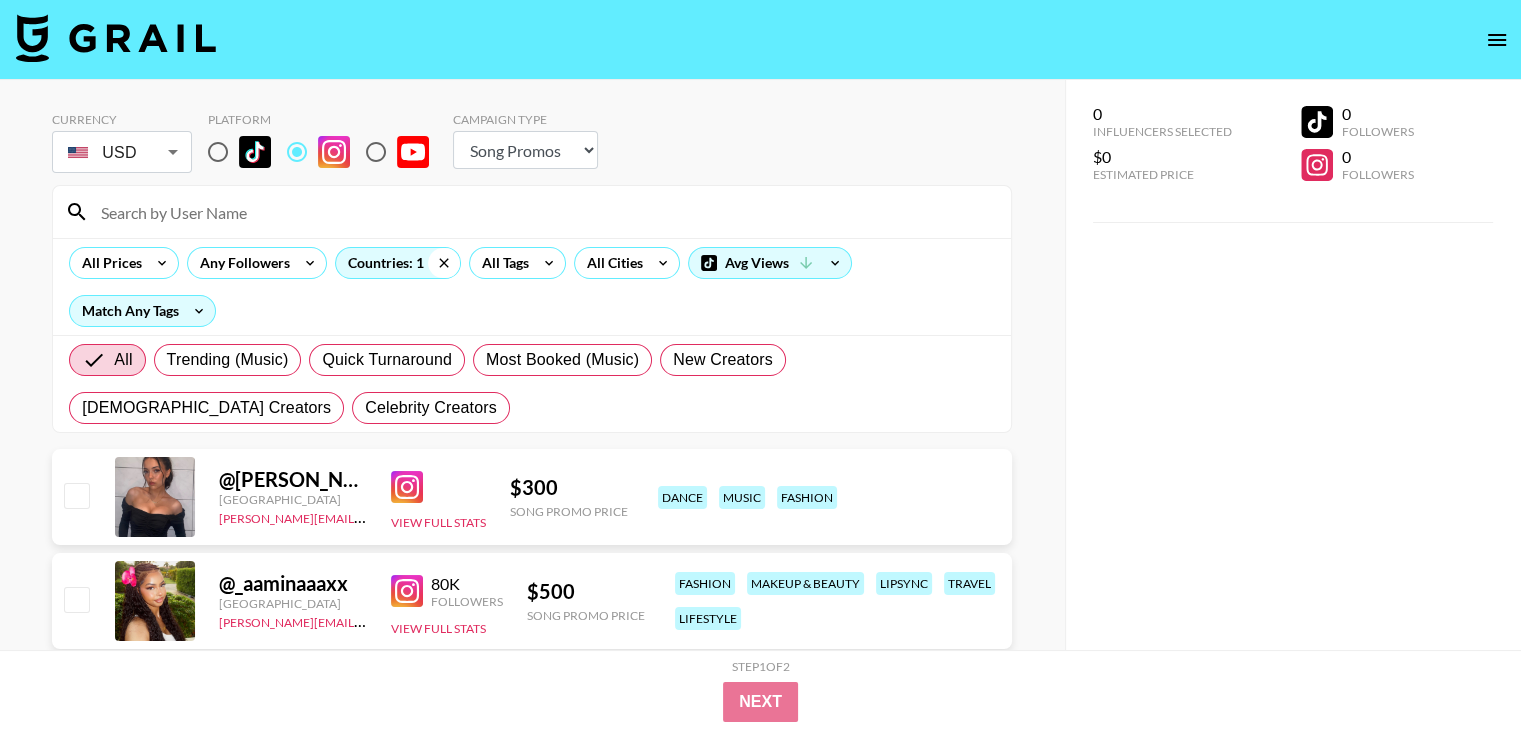 click 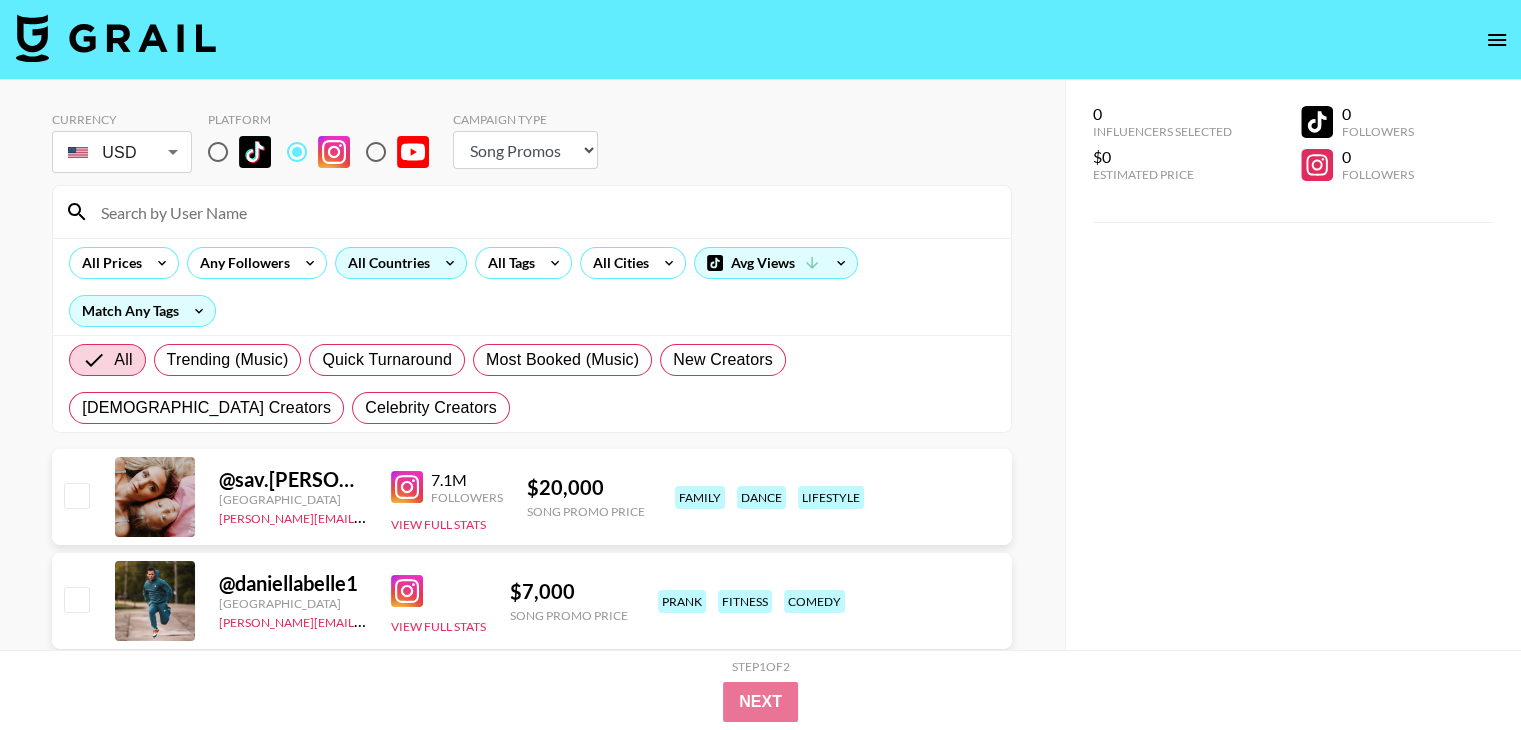 click on "All Countries" at bounding box center [385, 263] 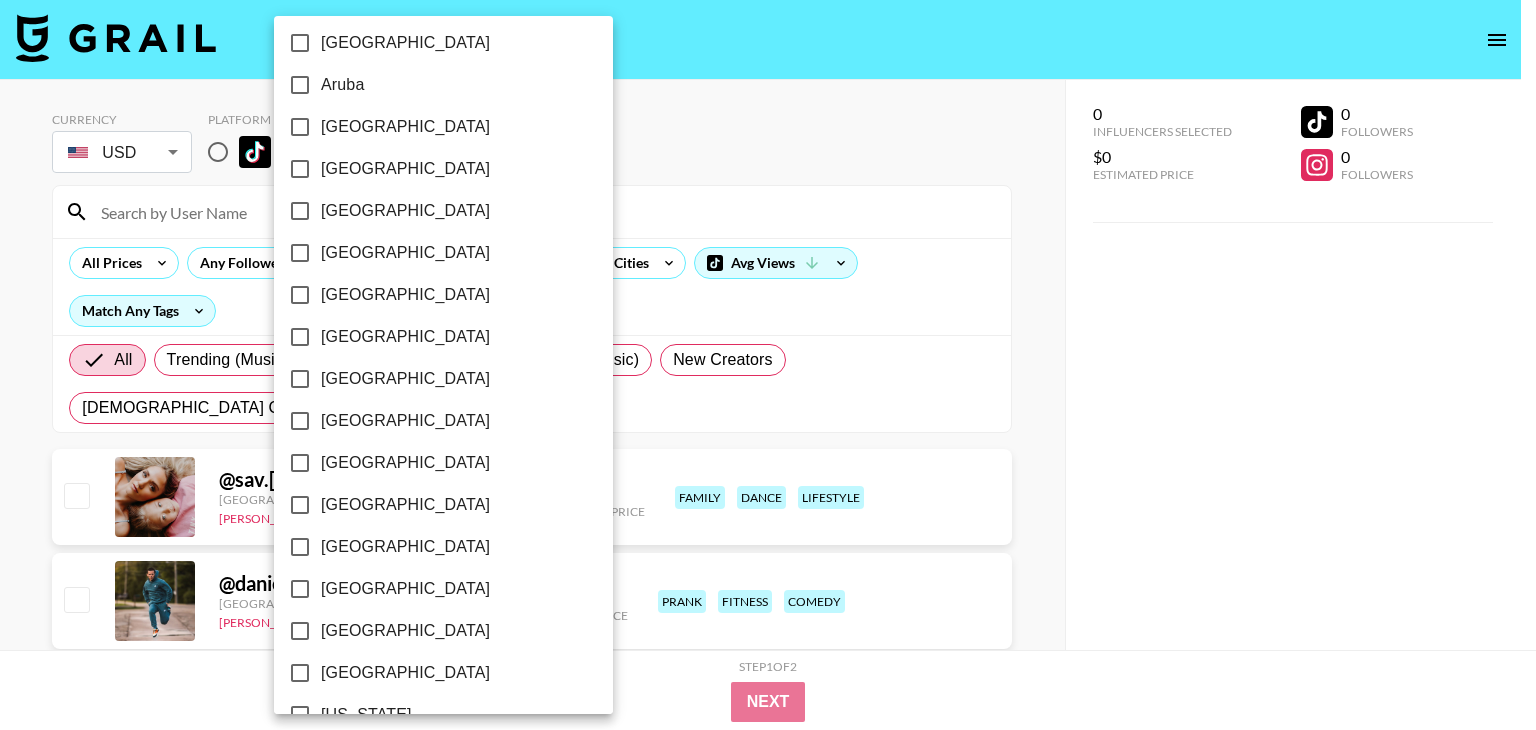 scroll, scrollTop: 35, scrollLeft: 0, axis: vertical 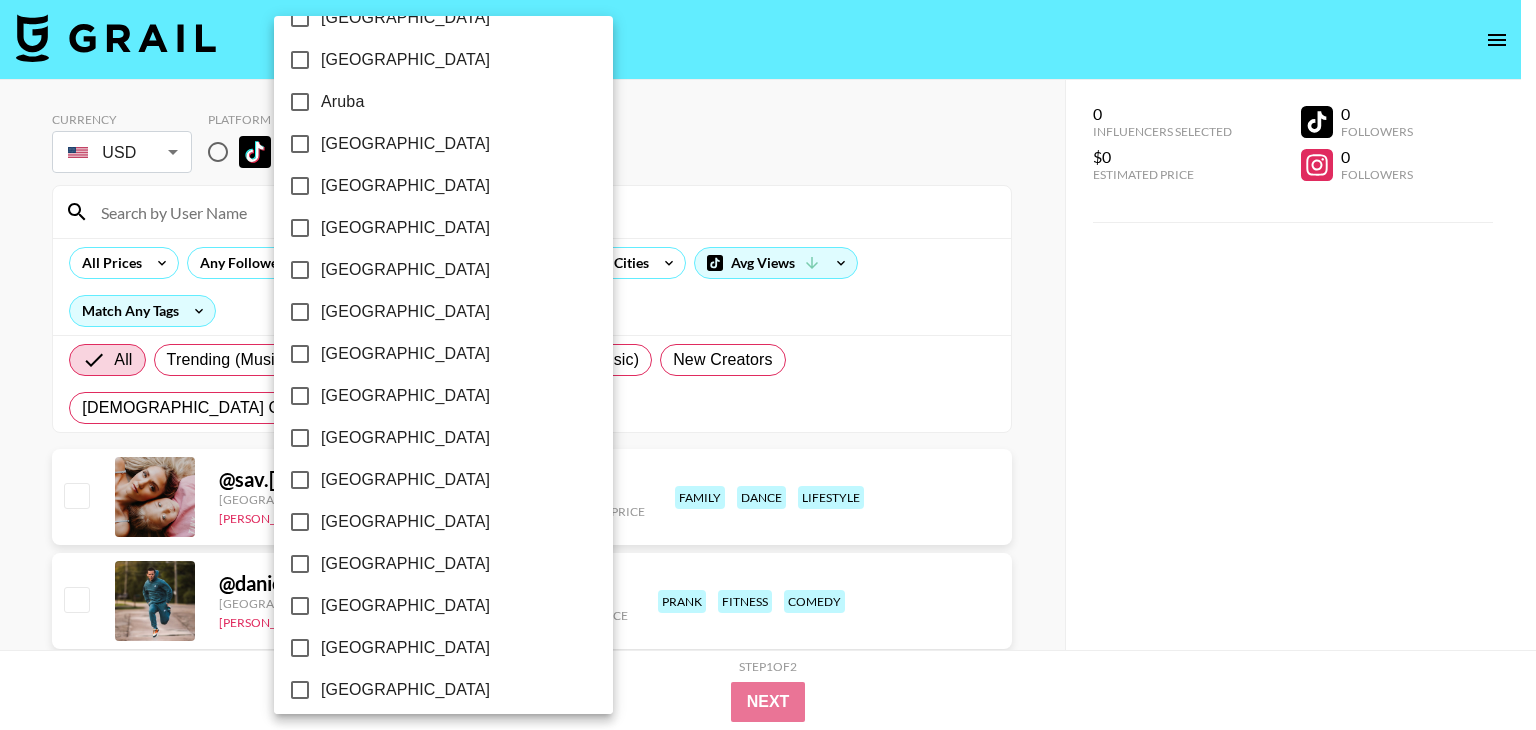 click on "[GEOGRAPHIC_DATA]" at bounding box center (405, 312) 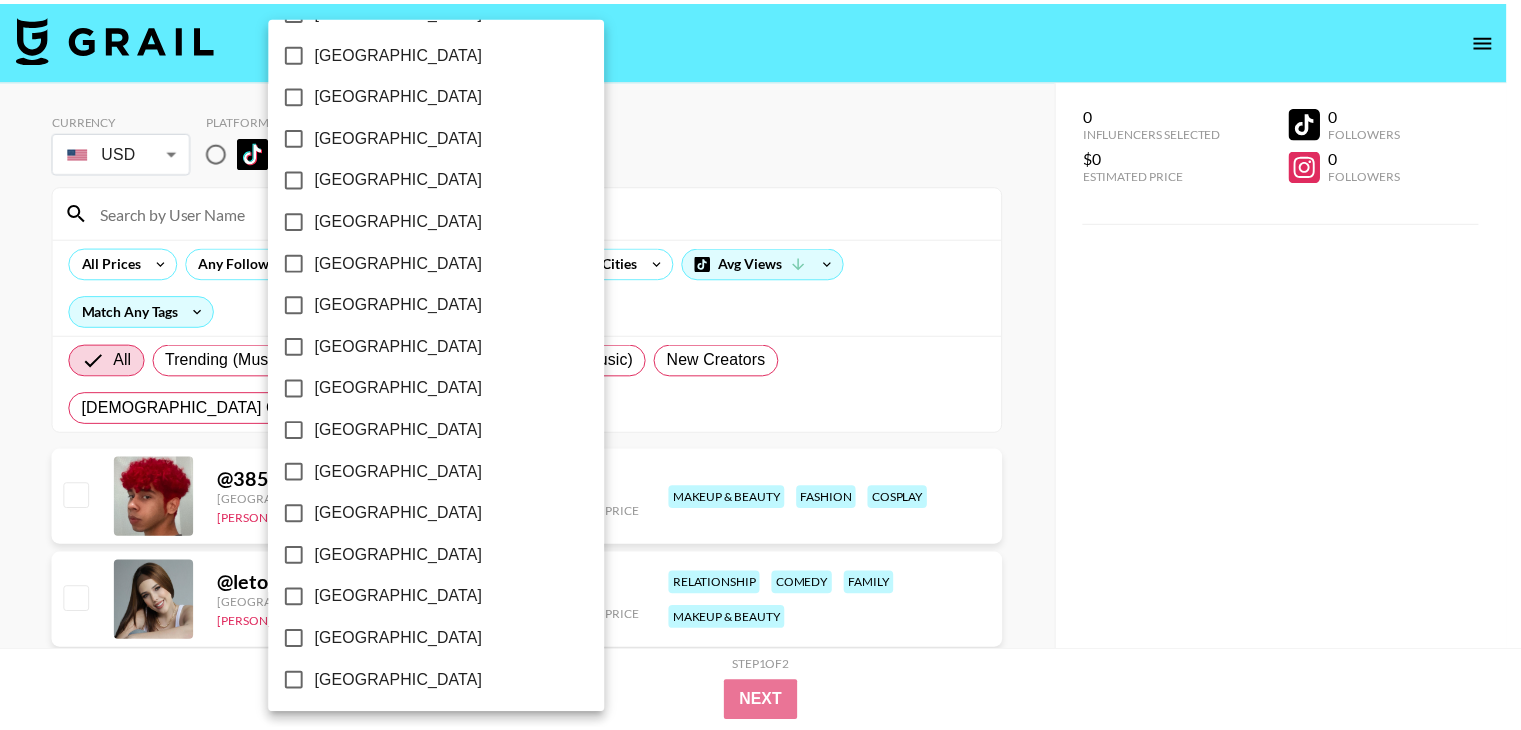 scroll, scrollTop: 1157, scrollLeft: 0, axis: vertical 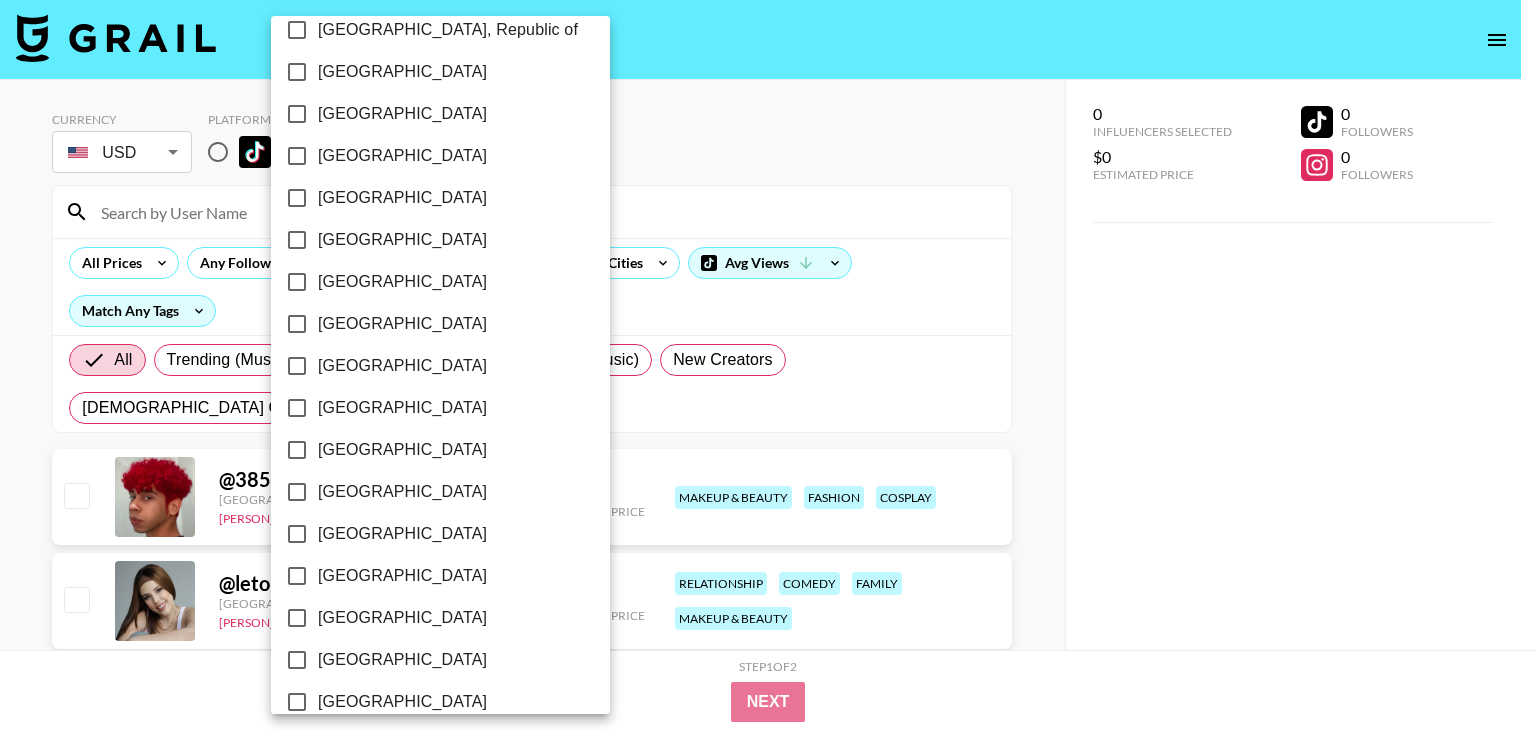 click on "[GEOGRAPHIC_DATA]" at bounding box center [402, 156] 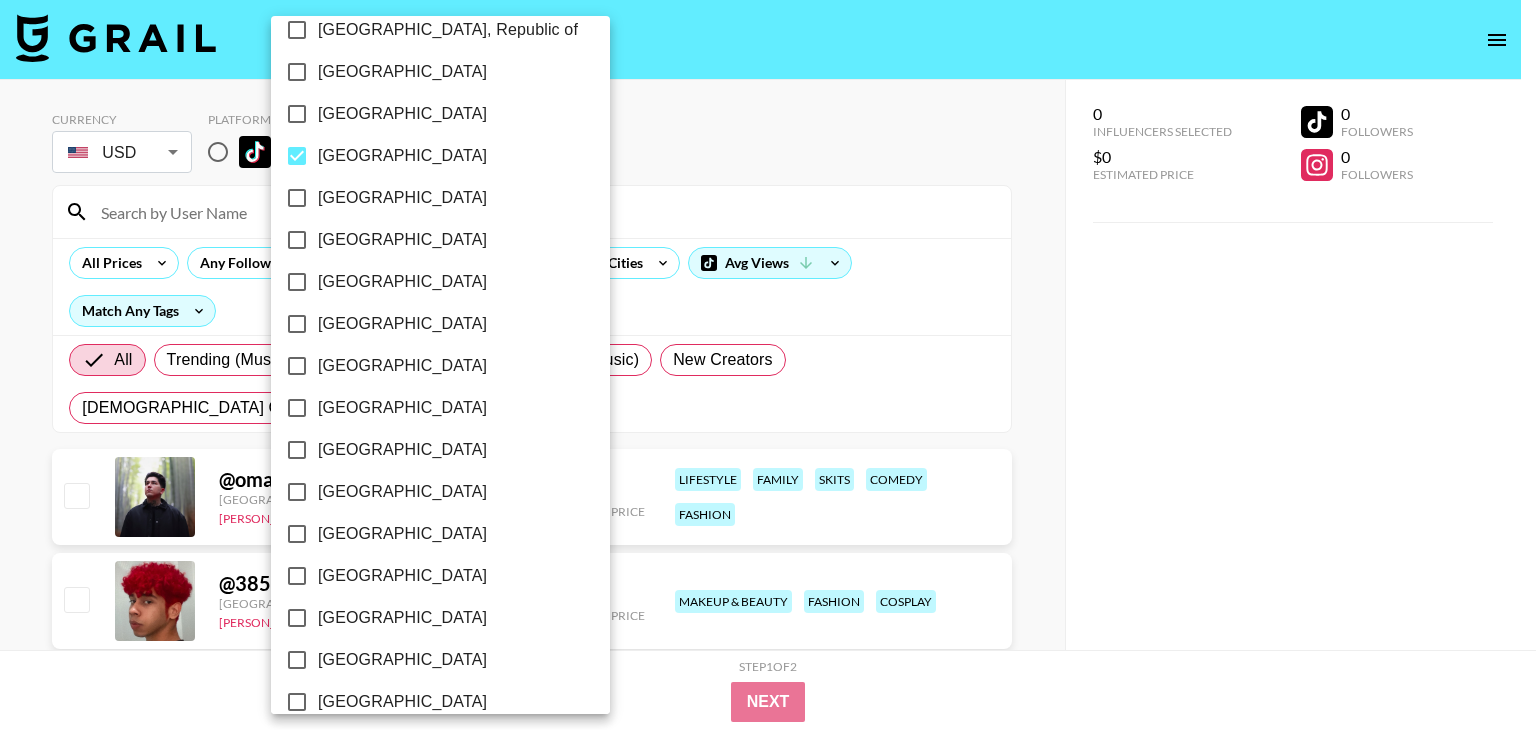 click at bounding box center [768, 365] 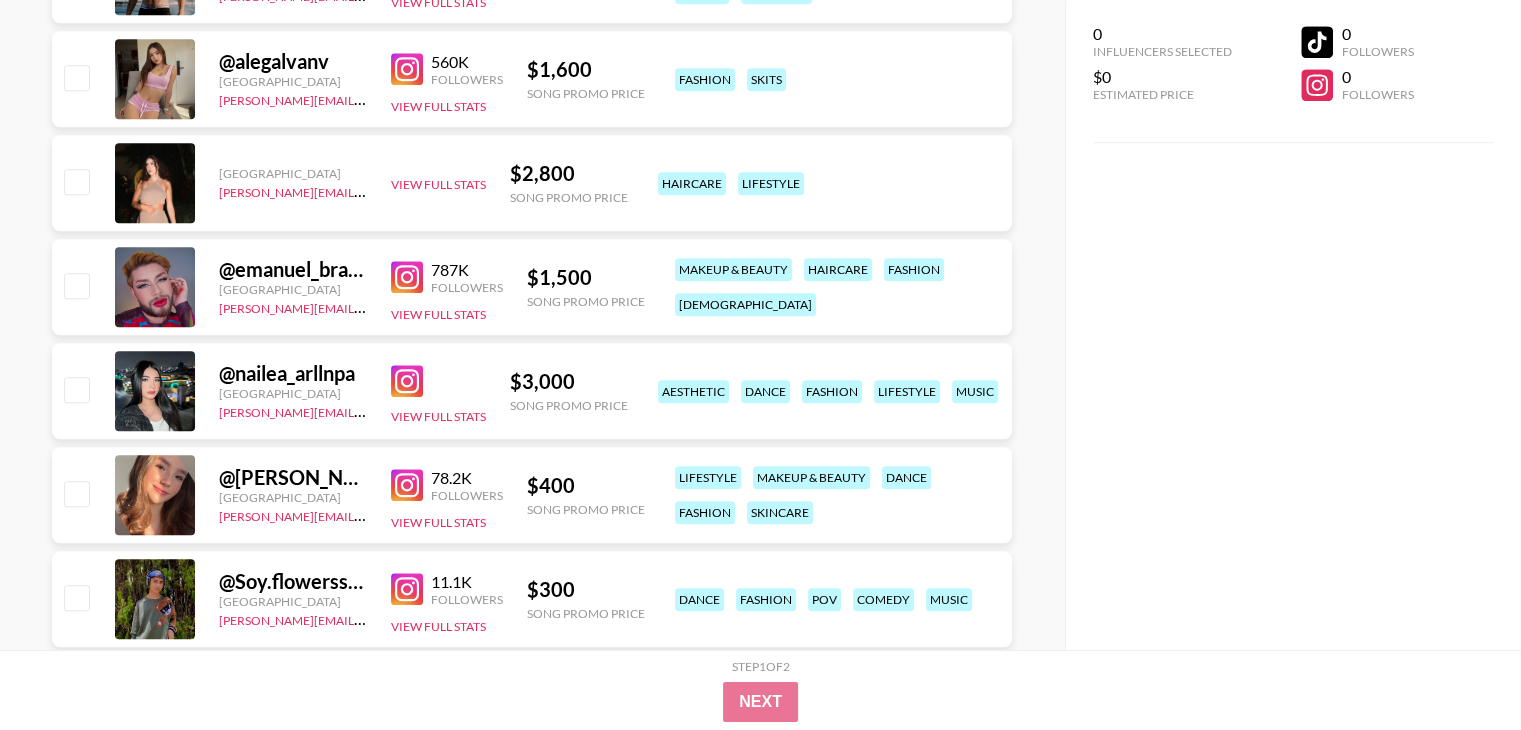 scroll, scrollTop: 2000, scrollLeft: 0, axis: vertical 